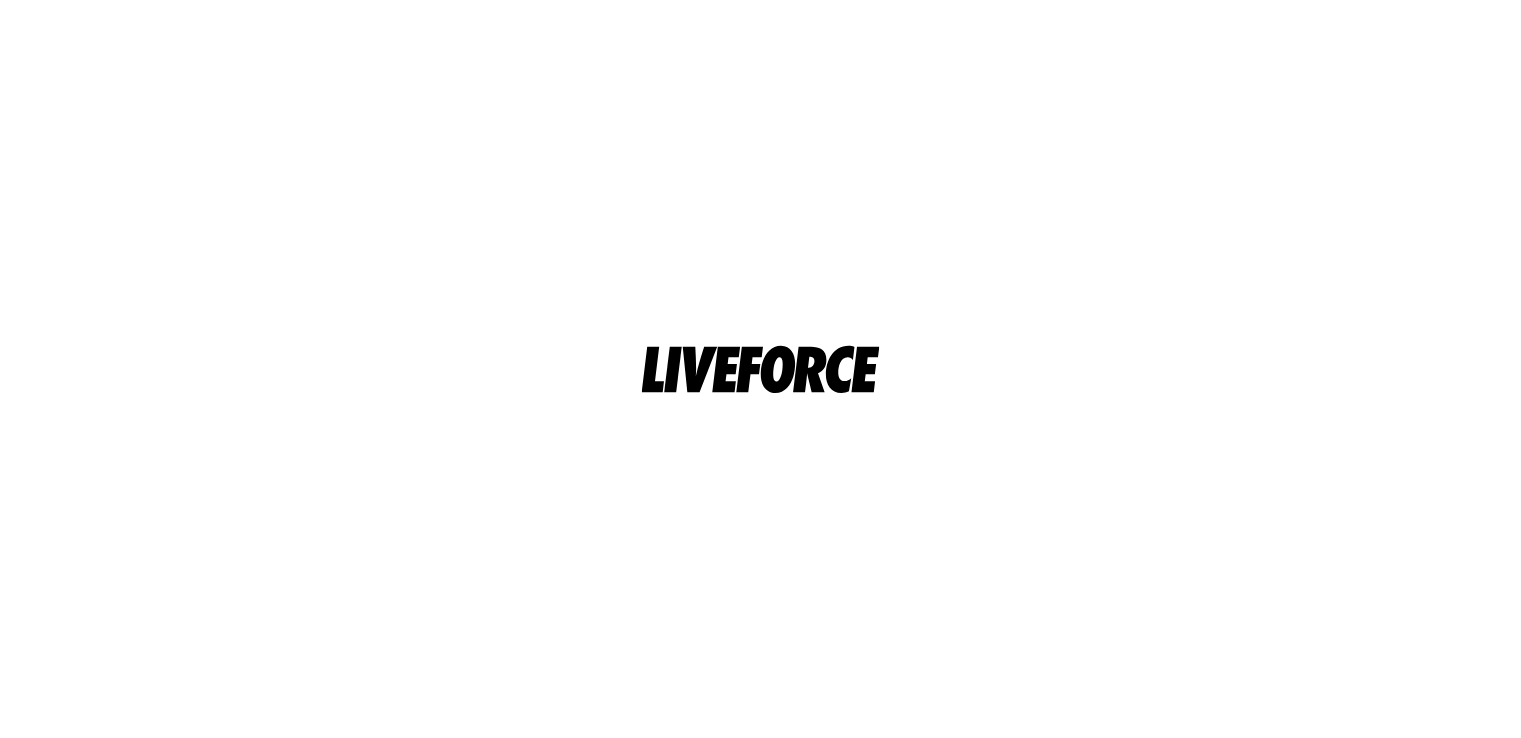scroll, scrollTop: 0, scrollLeft: 0, axis: both 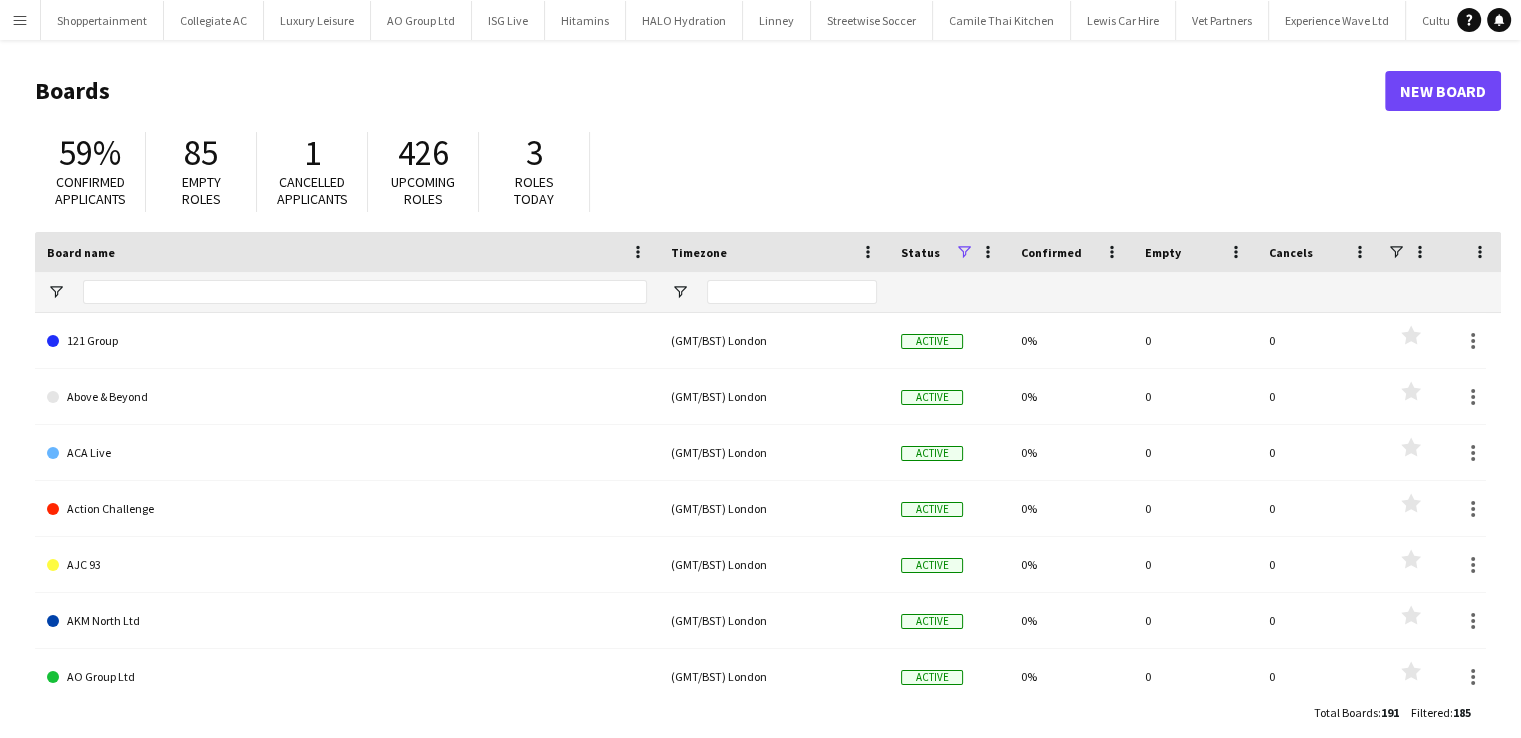 click on "Menu" at bounding box center [20, 20] 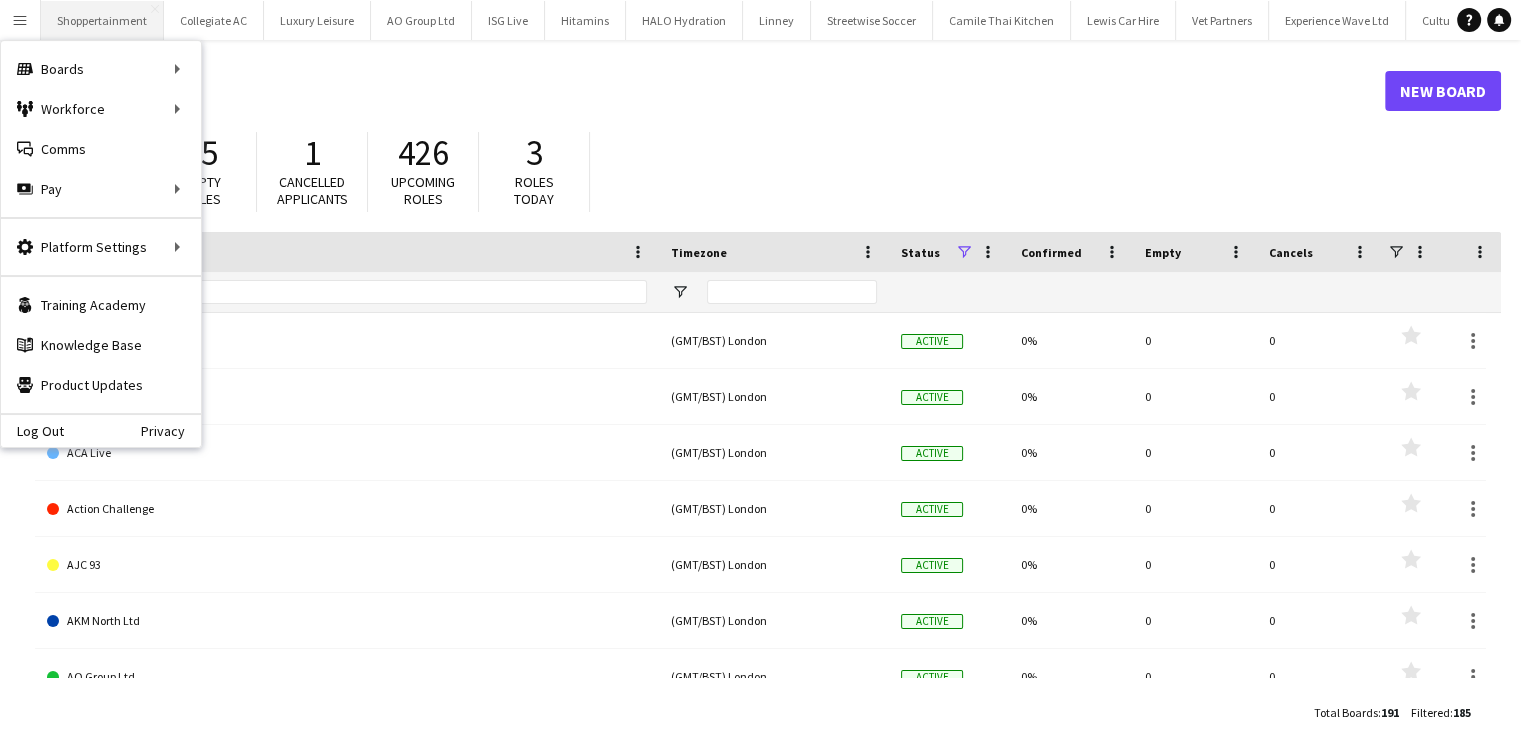 scroll, scrollTop: 0, scrollLeft: 0, axis: both 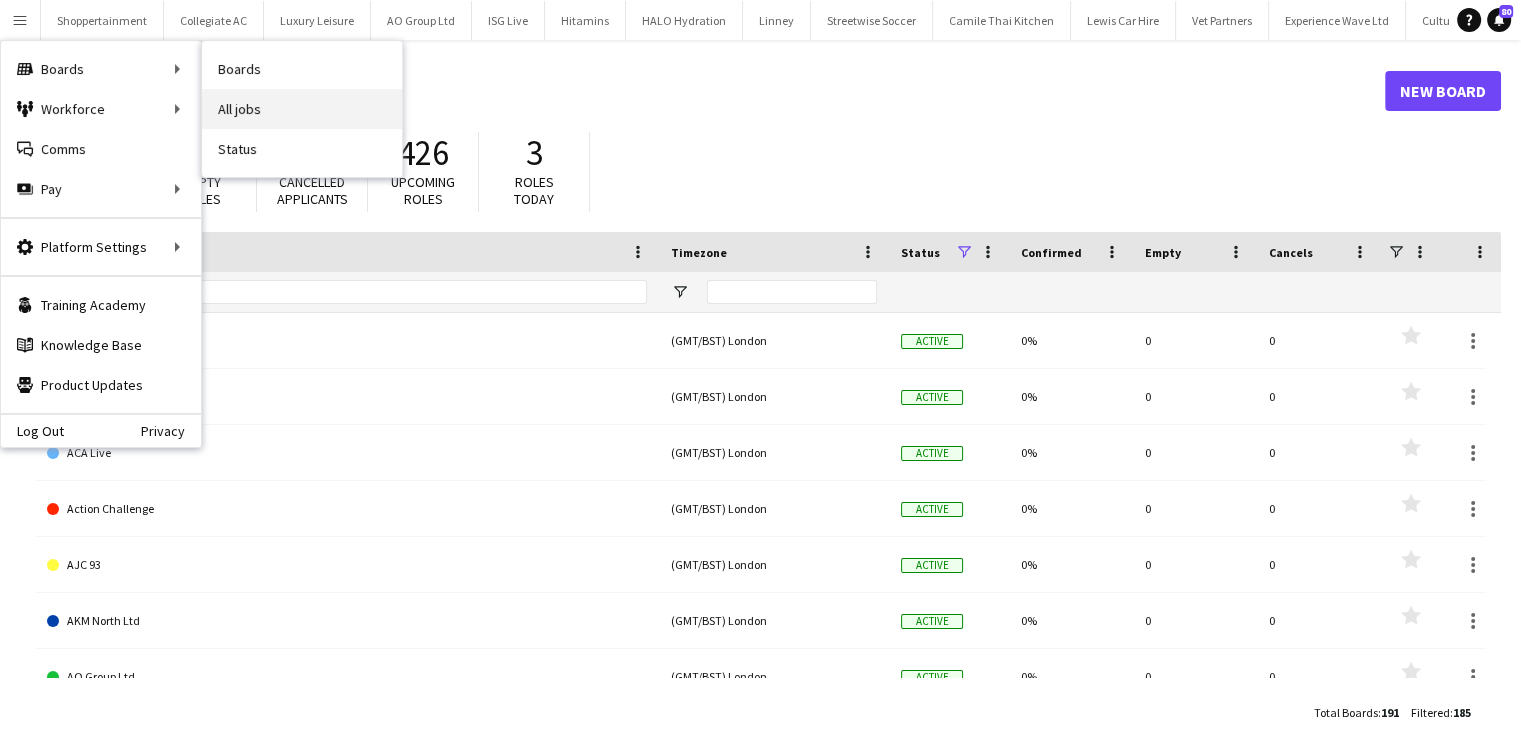 click on "All jobs" at bounding box center (302, 109) 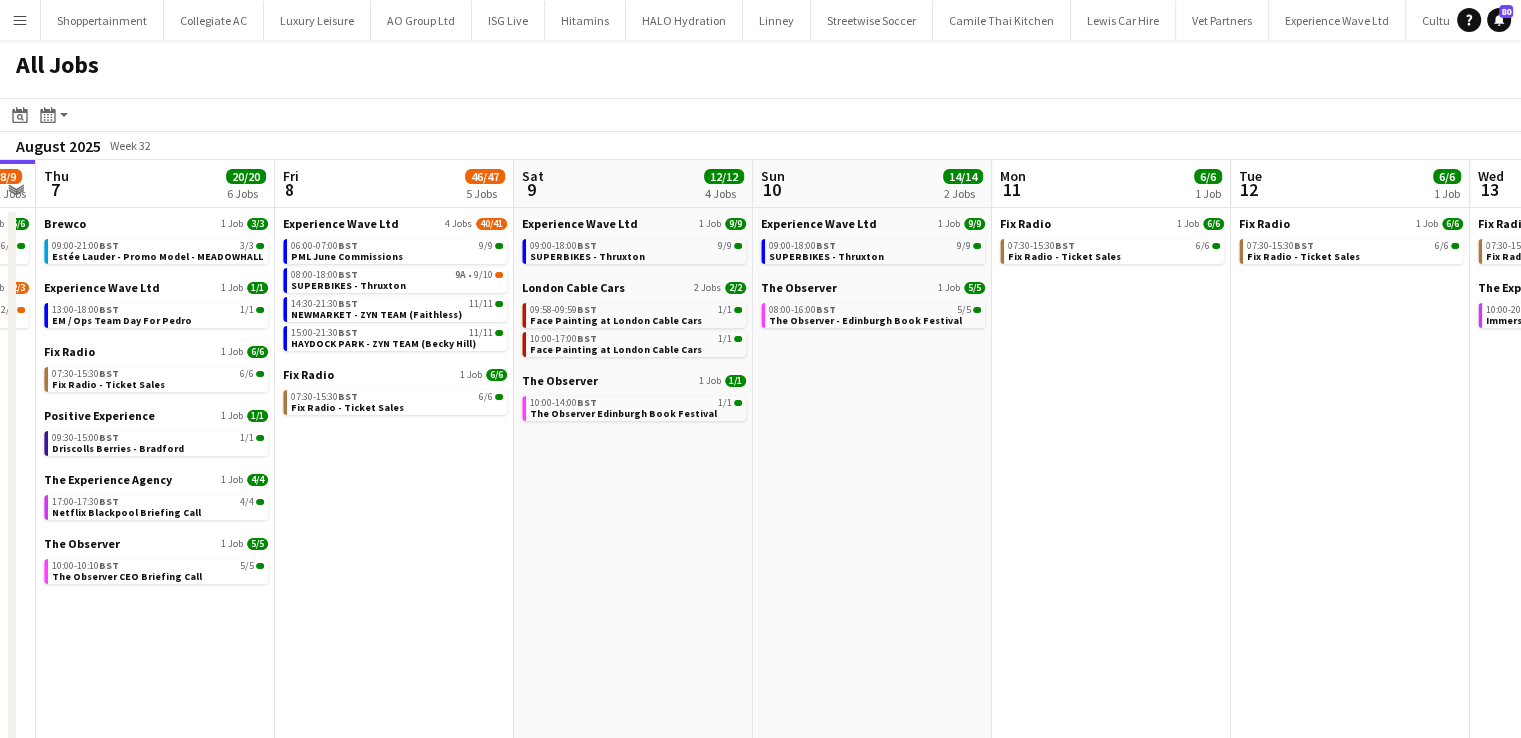 scroll, scrollTop: 0, scrollLeft: 698, axis: horizontal 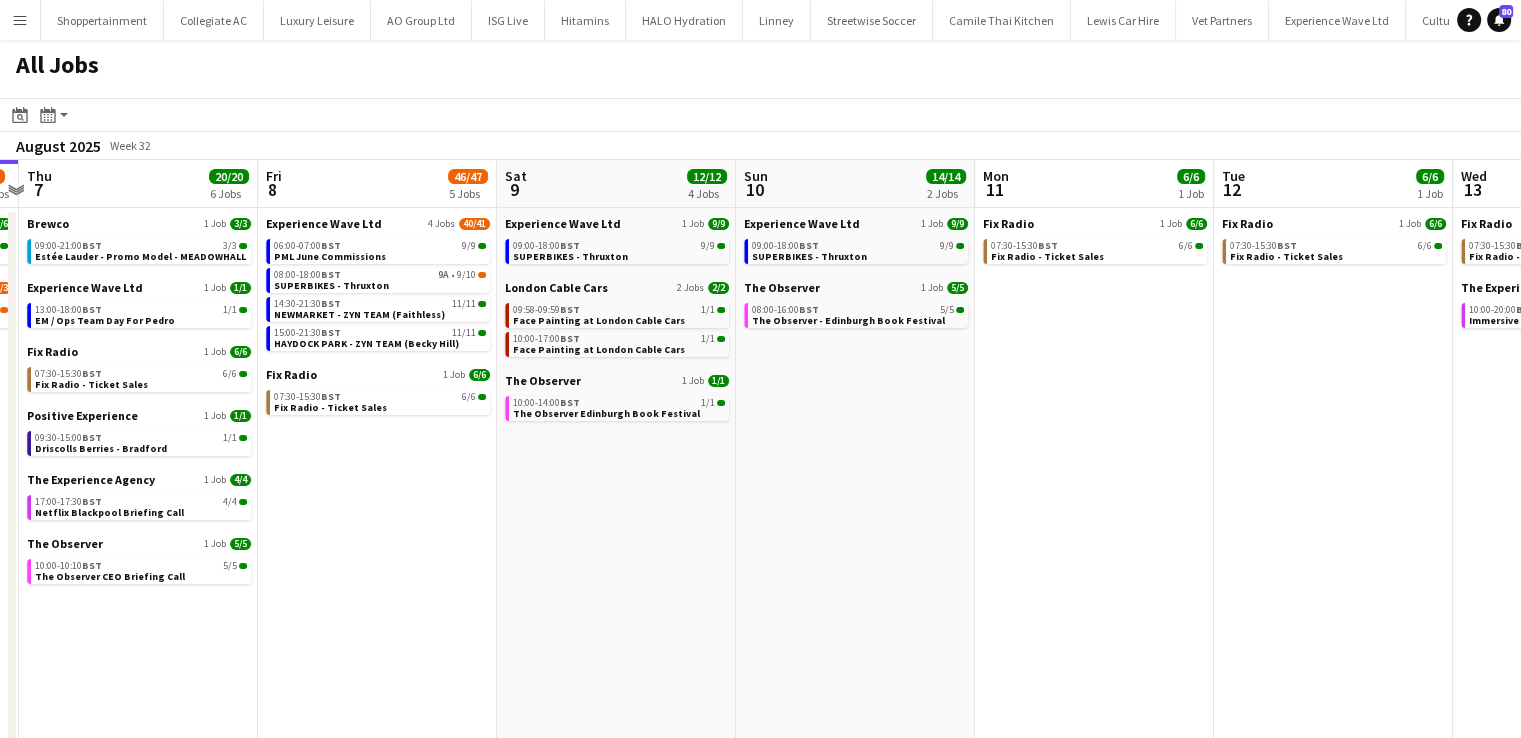 drag, startPoint x: 1242, startPoint y: 529, endPoint x: 783, endPoint y: 550, distance: 459.48013 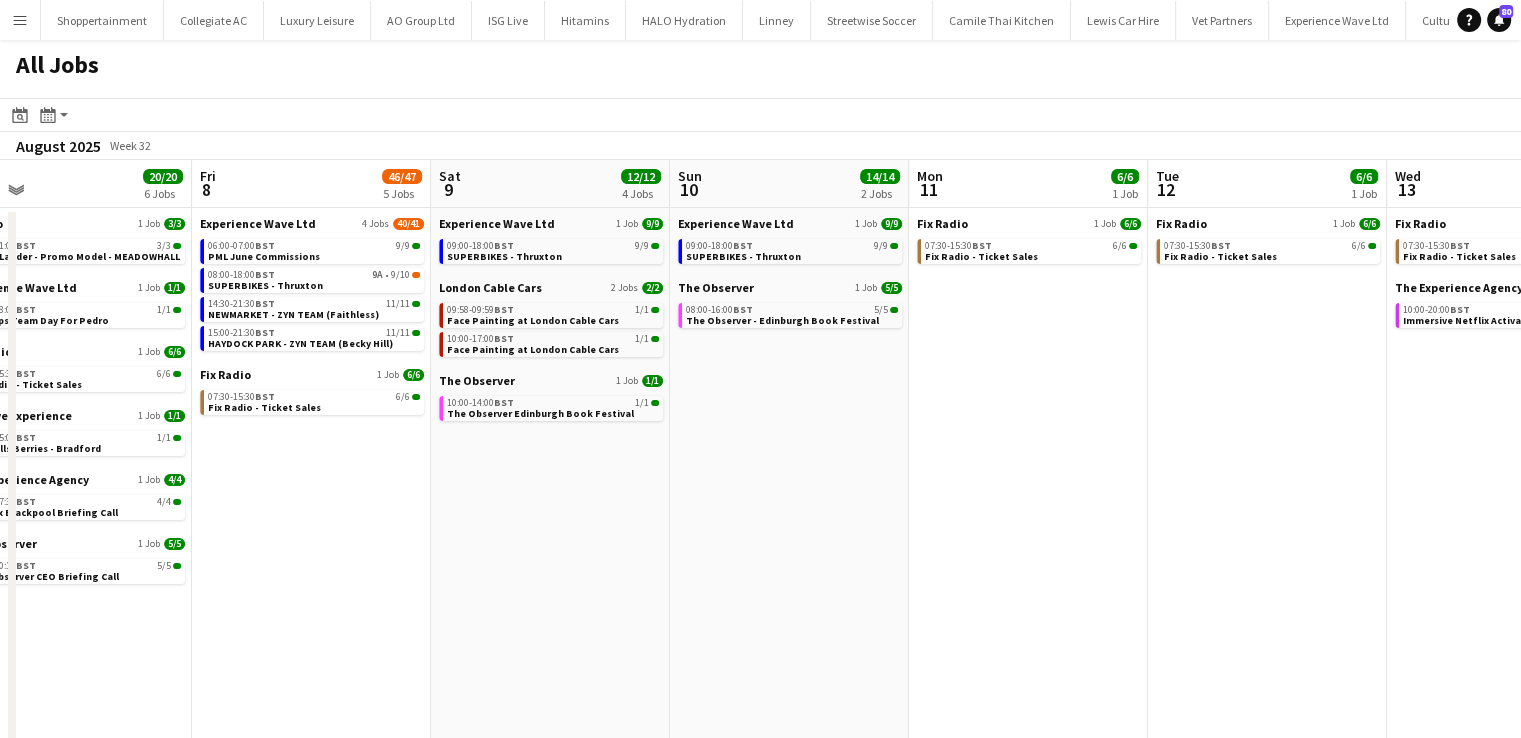 scroll, scrollTop: 0, scrollLeft: 772, axis: horizontal 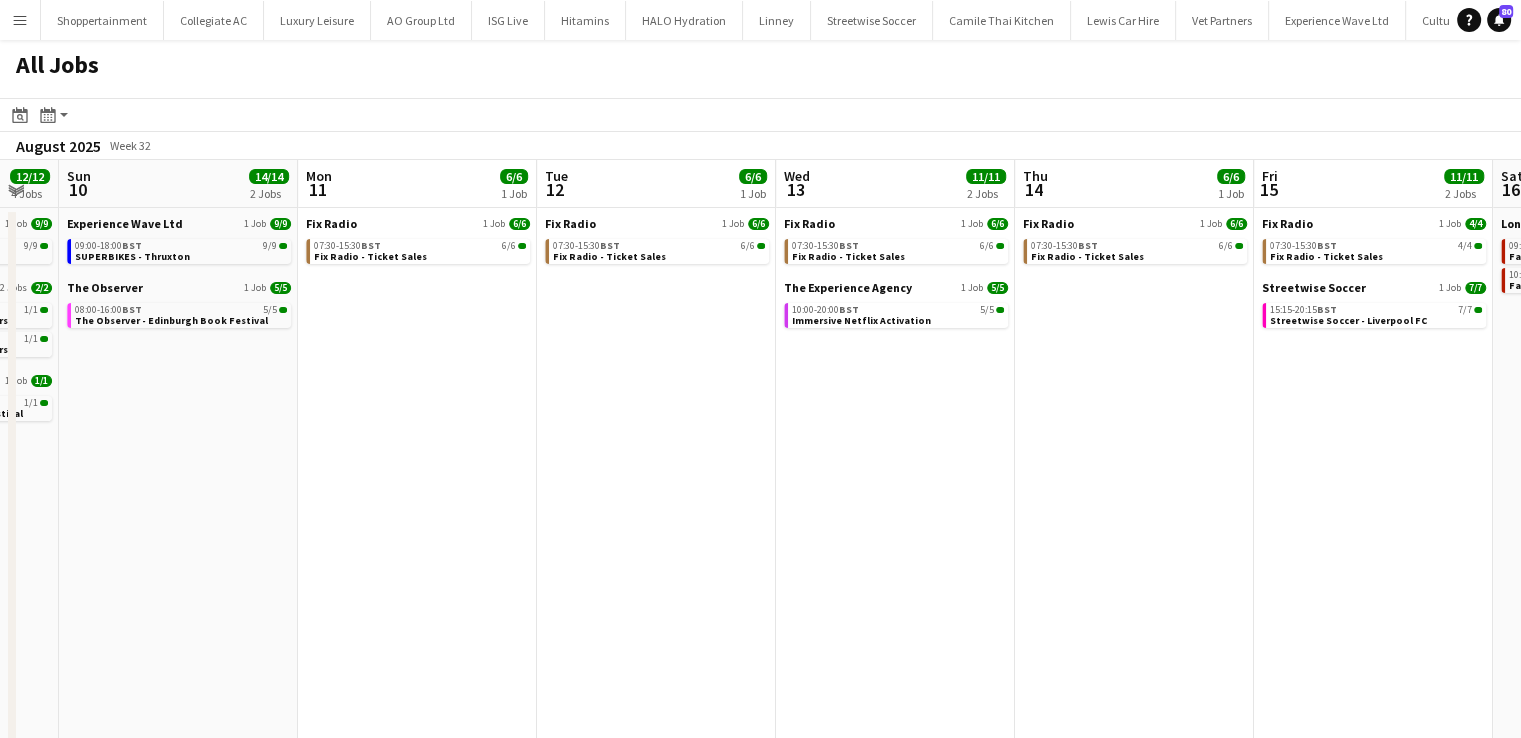 drag, startPoint x: 974, startPoint y: 545, endPoint x: 297, endPoint y: 603, distance: 679.4799 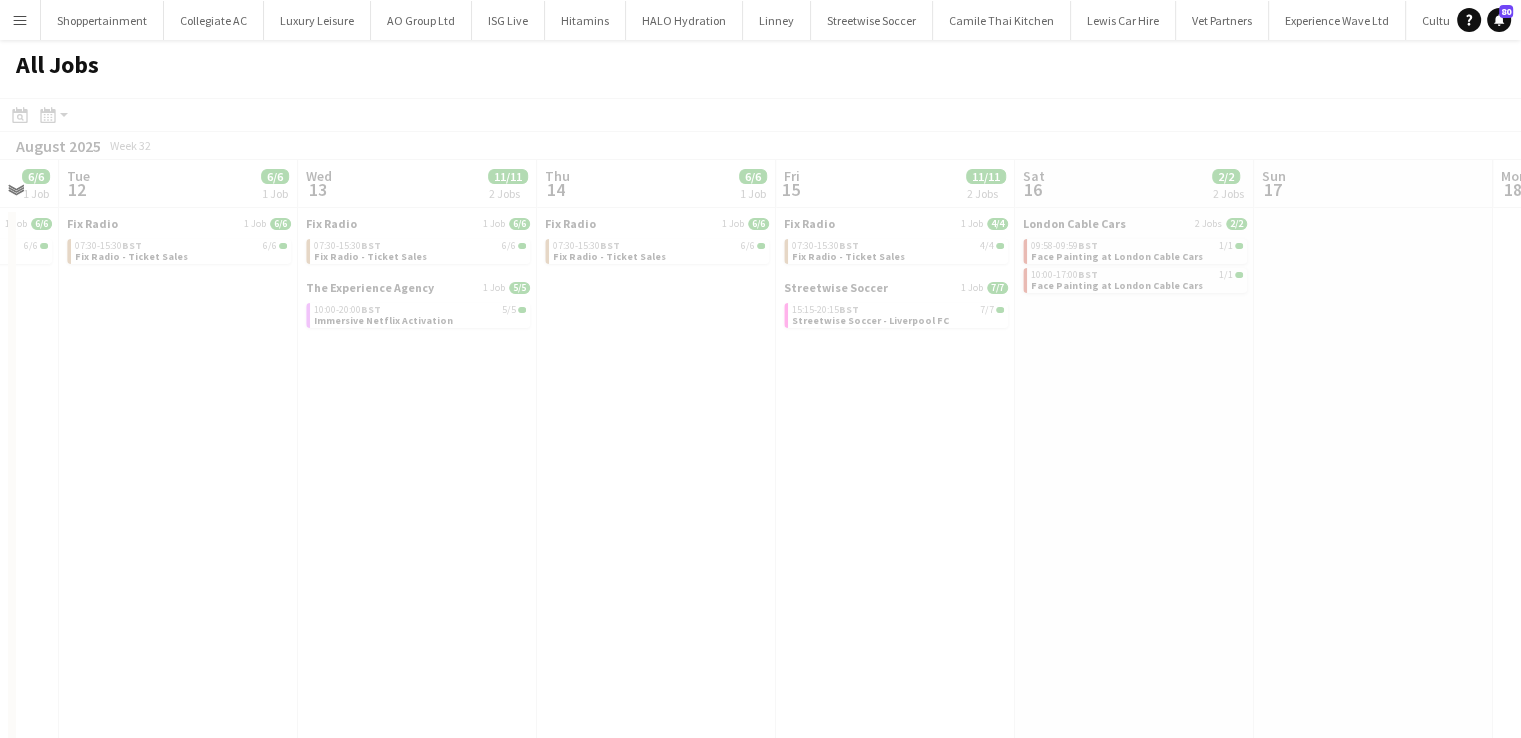 scroll, scrollTop: 0, scrollLeft: 584, axis: horizontal 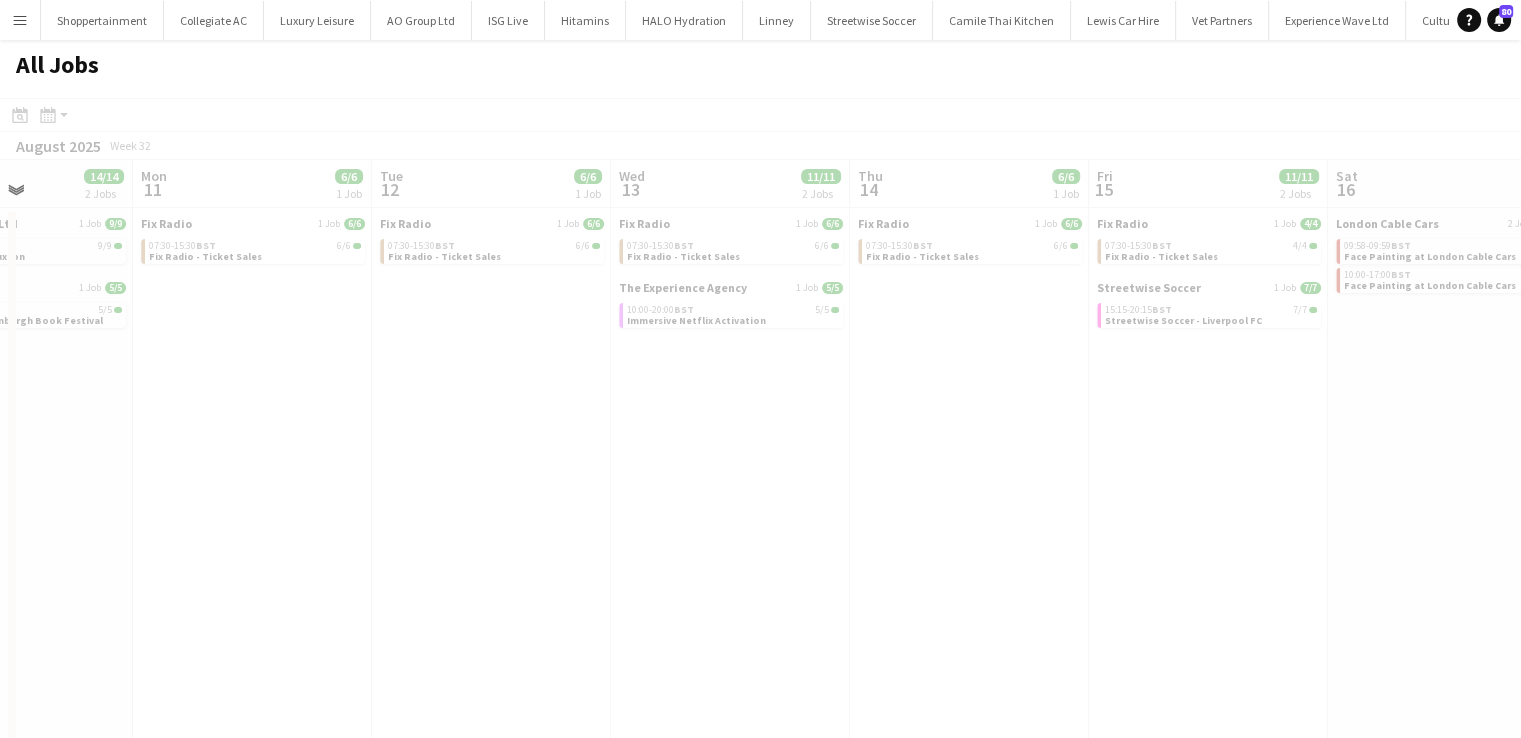 drag, startPoint x: 798, startPoint y: 614, endPoint x: 383, endPoint y: 620, distance: 415.04337 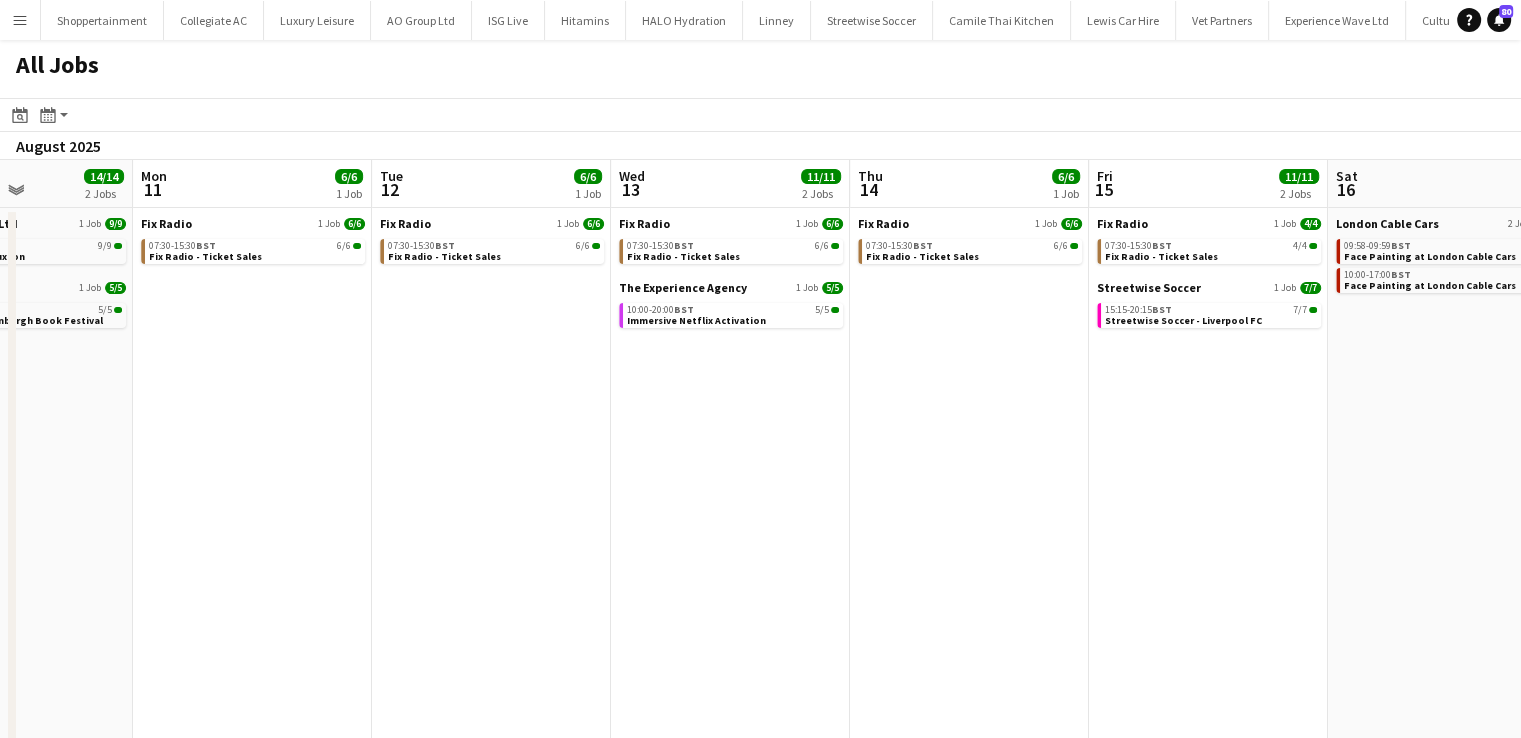 scroll, scrollTop: 0, scrollLeft: 504, axis: horizontal 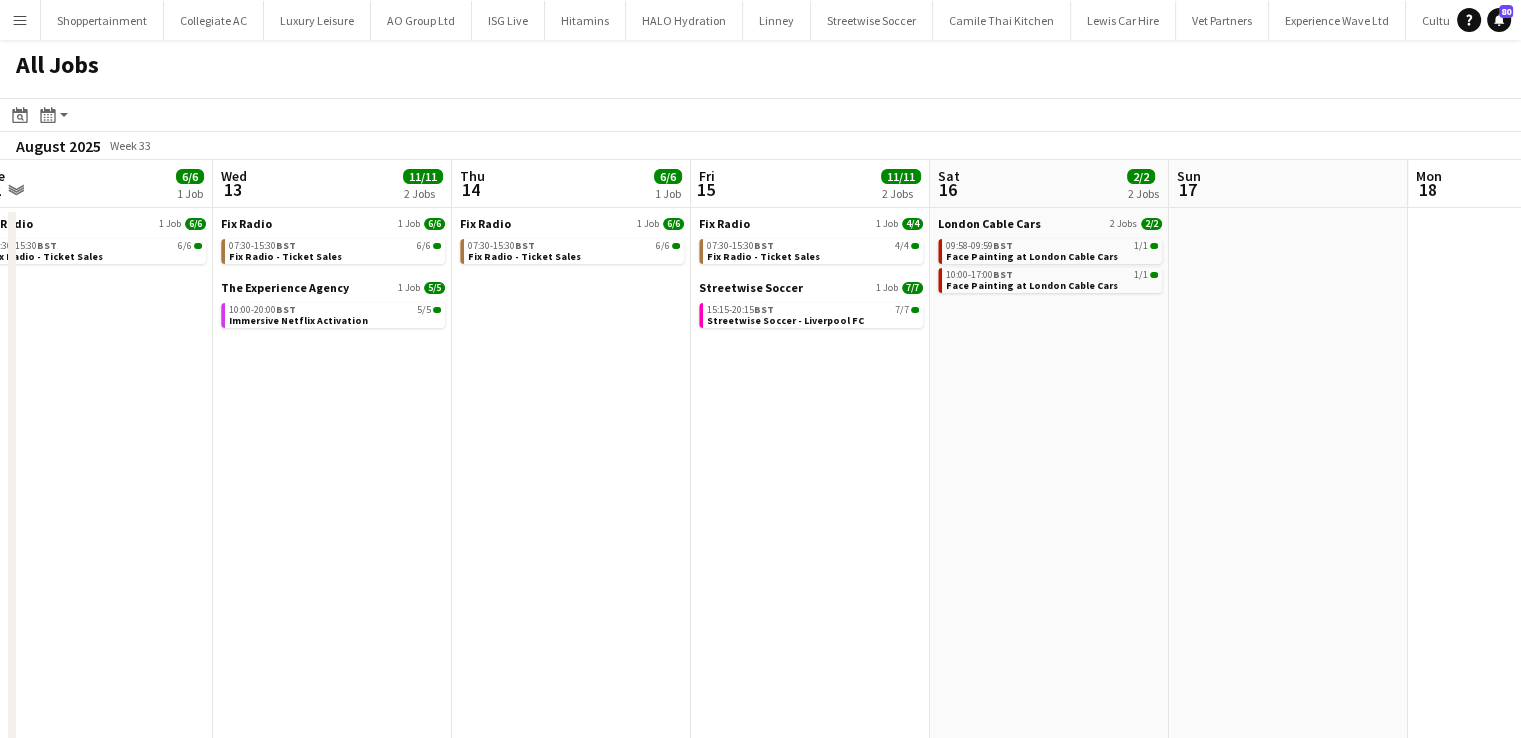 drag, startPoint x: 888, startPoint y: 574, endPoint x: 490, endPoint y: 596, distance: 398.60757 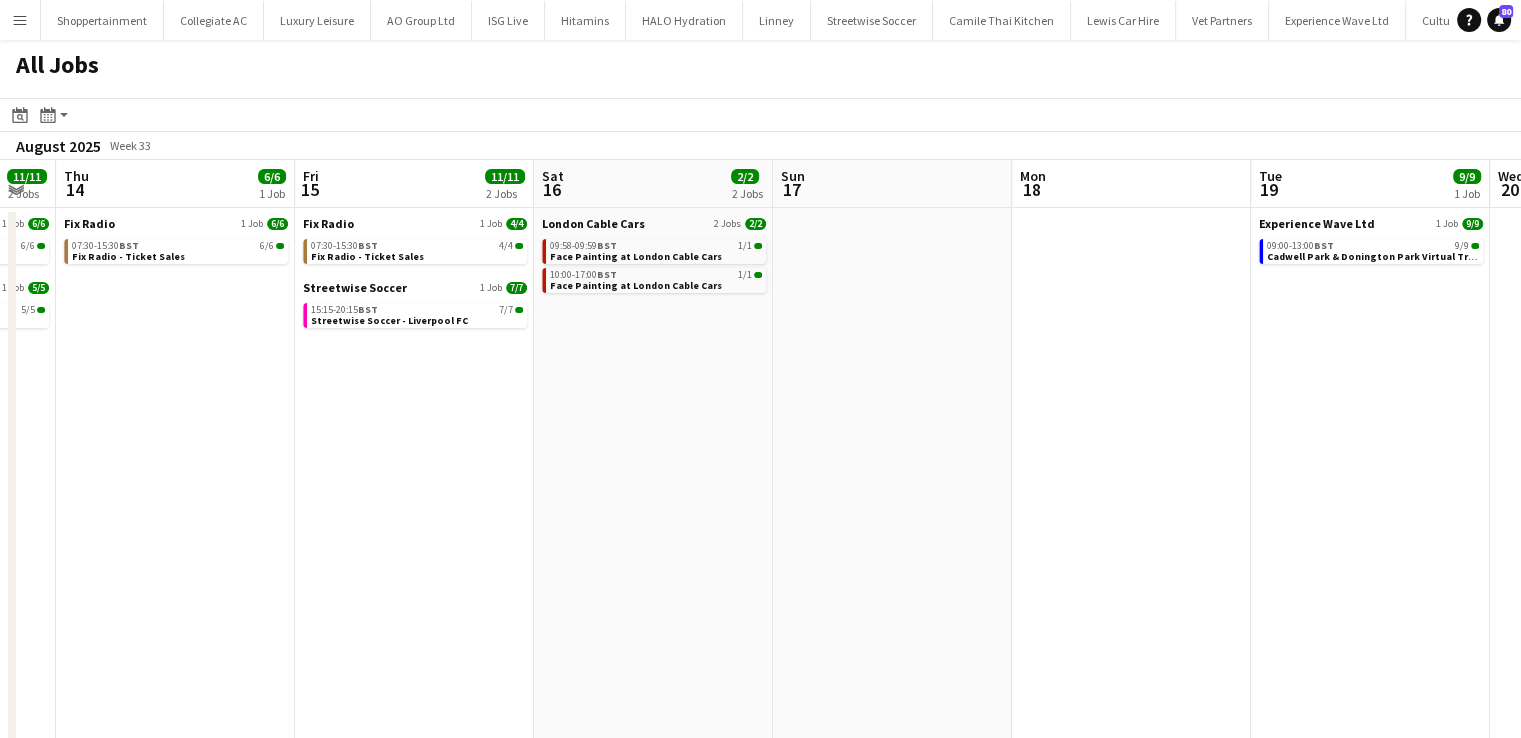 drag, startPoint x: 802, startPoint y: 498, endPoint x: 405, endPoint y: 490, distance: 397.0806 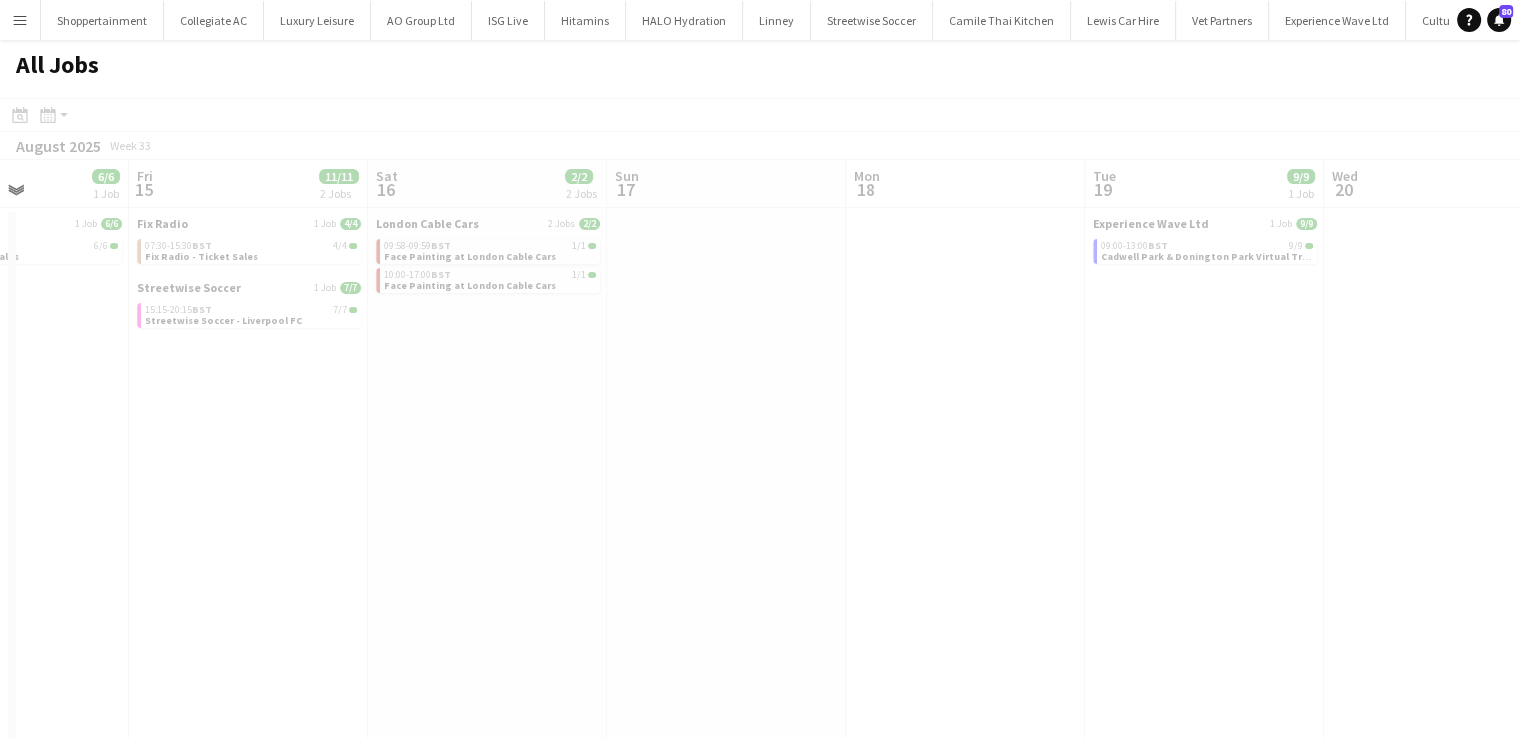 drag, startPoint x: 862, startPoint y: 437, endPoint x: 696, endPoint y: 477, distance: 170.75128 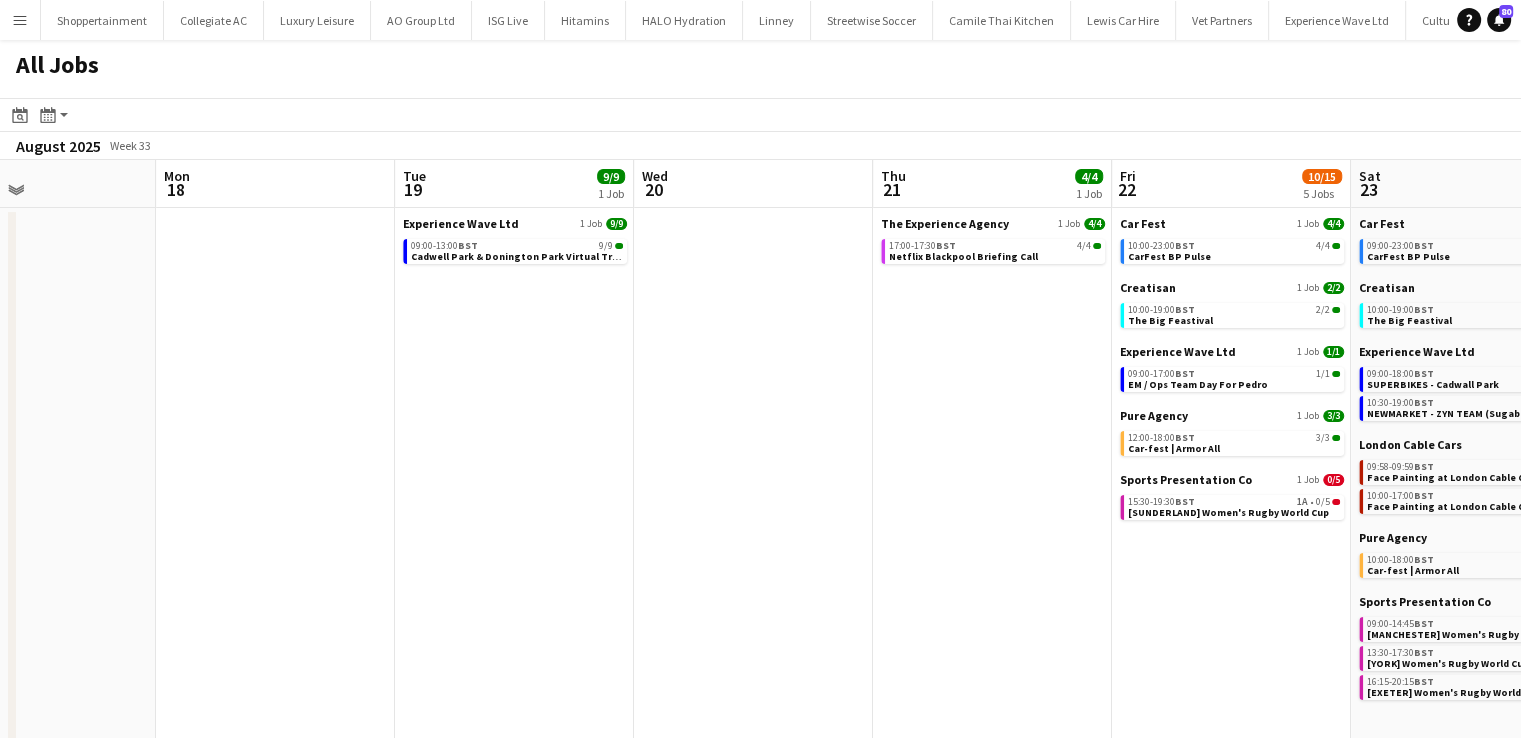 drag, startPoint x: 900, startPoint y: 426, endPoint x: 210, endPoint y: 499, distance: 693.8508 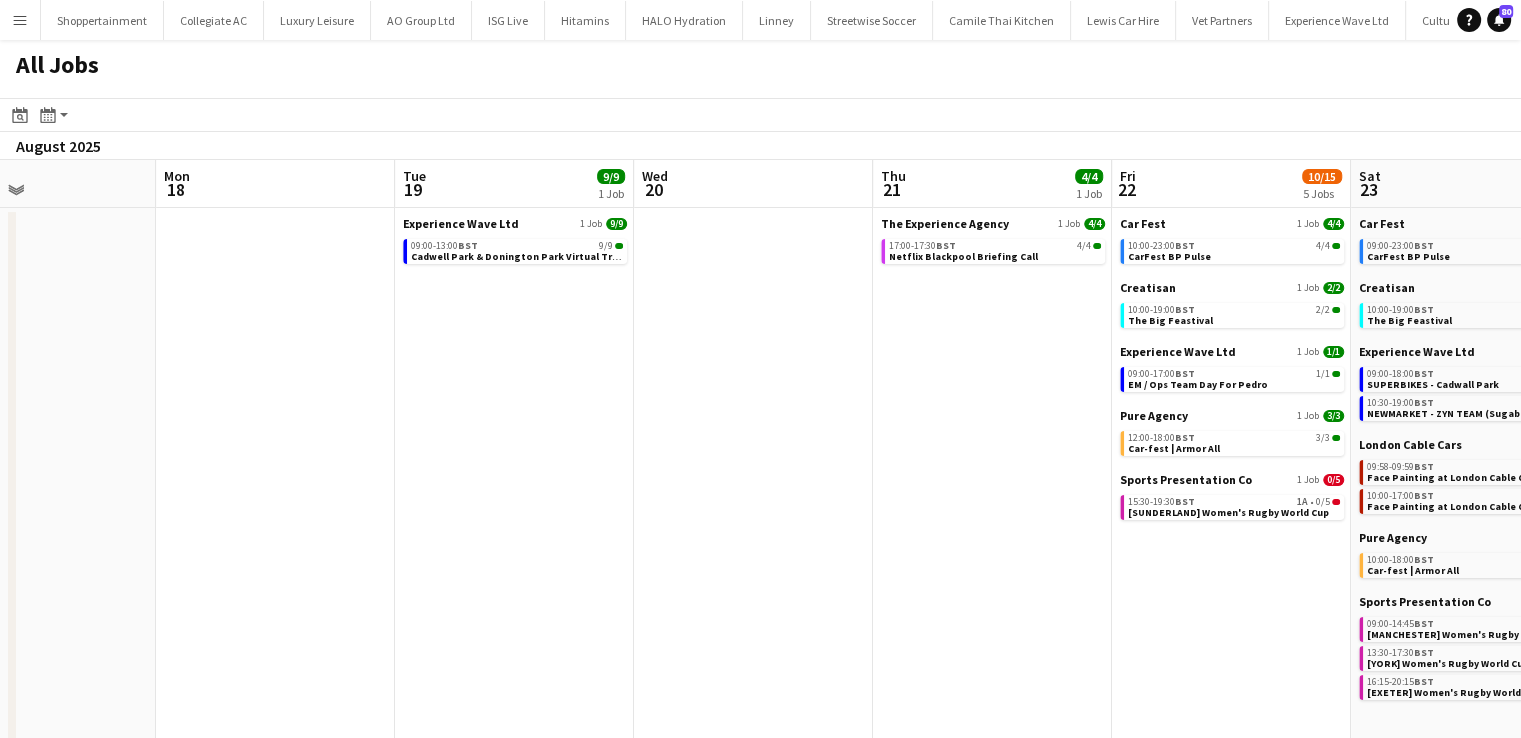 scroll, scrollTop: 0, scrollLeft: 636, axis: horizontal 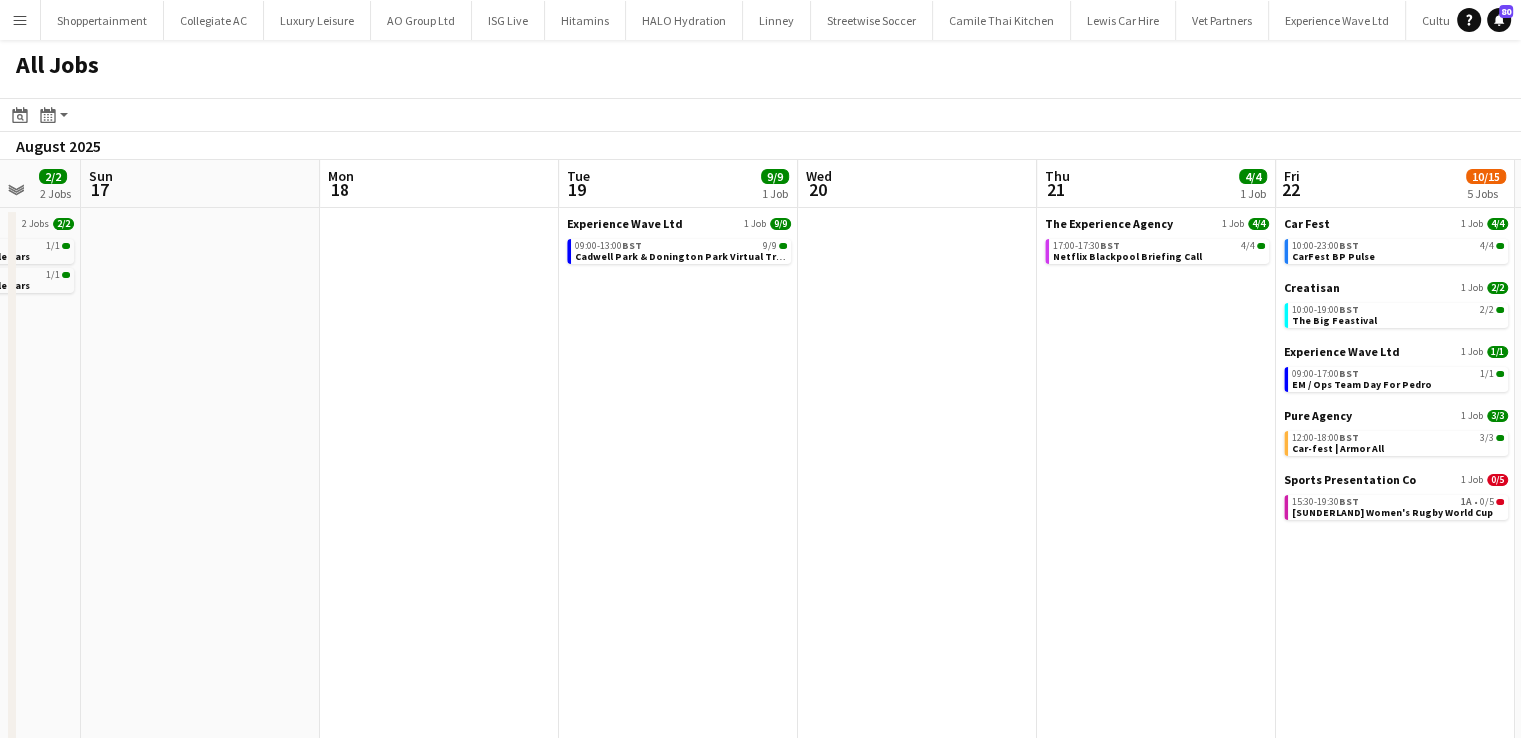 click on "All Jobs
Date picker
AUG 2025 AUG 2025 Monday M Tuesday T Wednesday W Thursday T Friday F Saturday S Sunday S  AUG   1   2   3   4   5   6   7   8   9   10   11   12   13   14   15   16   17   18   19   20   21   22   23   24   25   26   27   28   29   30   31
Comparison range
Comparison range
Today
Month view / Day view
Day view by Board Day view by Job Month view  August 2025   Week 33
Expand/collapse
Thu   14   6/6   1 Job   Fri   15   11/11   2 Jobs   Sat   16   2/2   2 Jobs   Sun   17   Mon   18   Tue   19   9/9   1 Job   Wed   20   Thu   21   4/4   1 Job   Fri   22   10/15   5 Jobs   Sat   23   31/41   10 Jobs   Sun   24   18/24   6 Jobs   Mon   25   9/9   1 Job   Fix Radio   1 Job   6/6   07:30-15:30    BST   6/6   Fix Radio - Ticket Sales   Fix Radio   1 Job   4/4   07:30-15:30    BST   4/4   Fix Radio - Ticket Sales   1 Job" 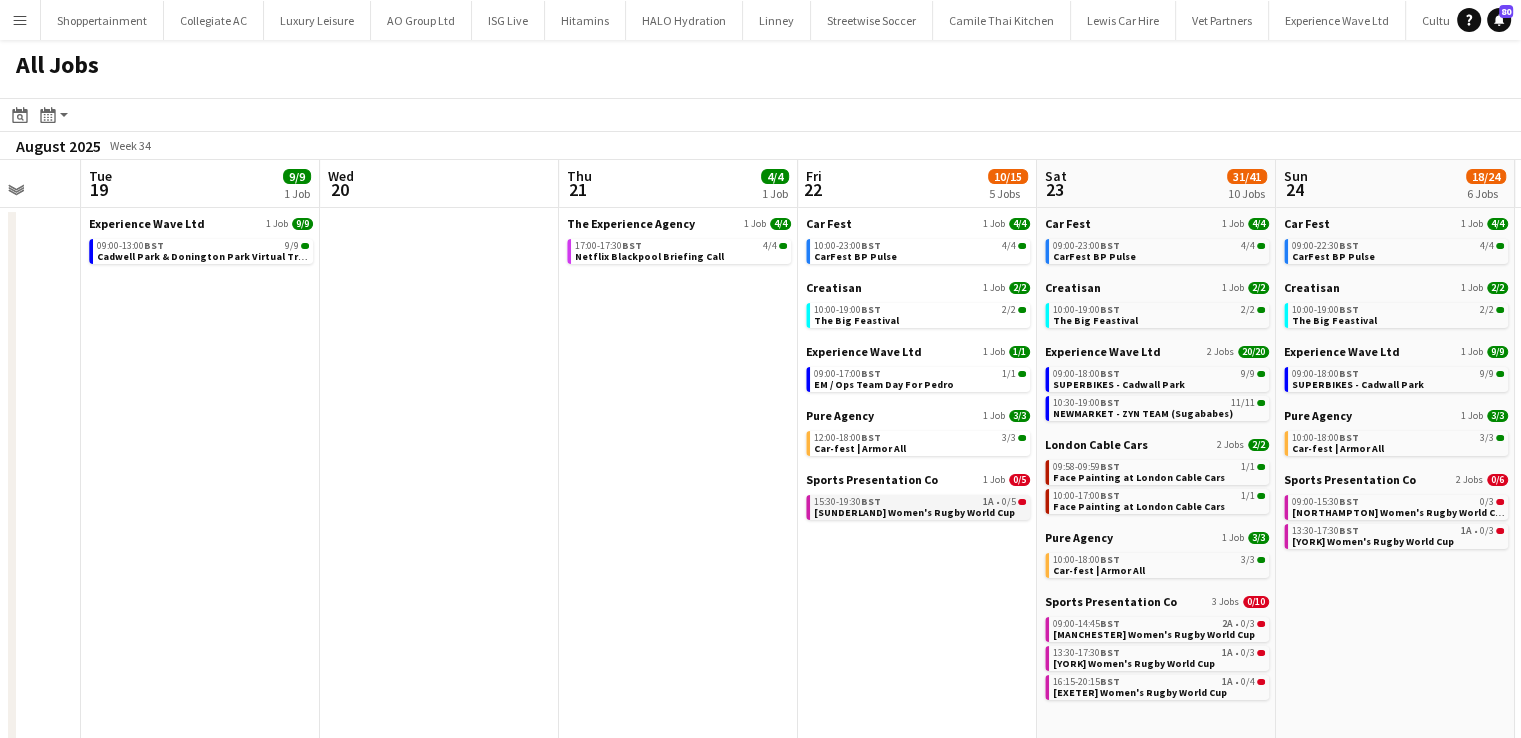 click on "[CITY] Women's Rugby World Cup" at bounding box center (914, 512) 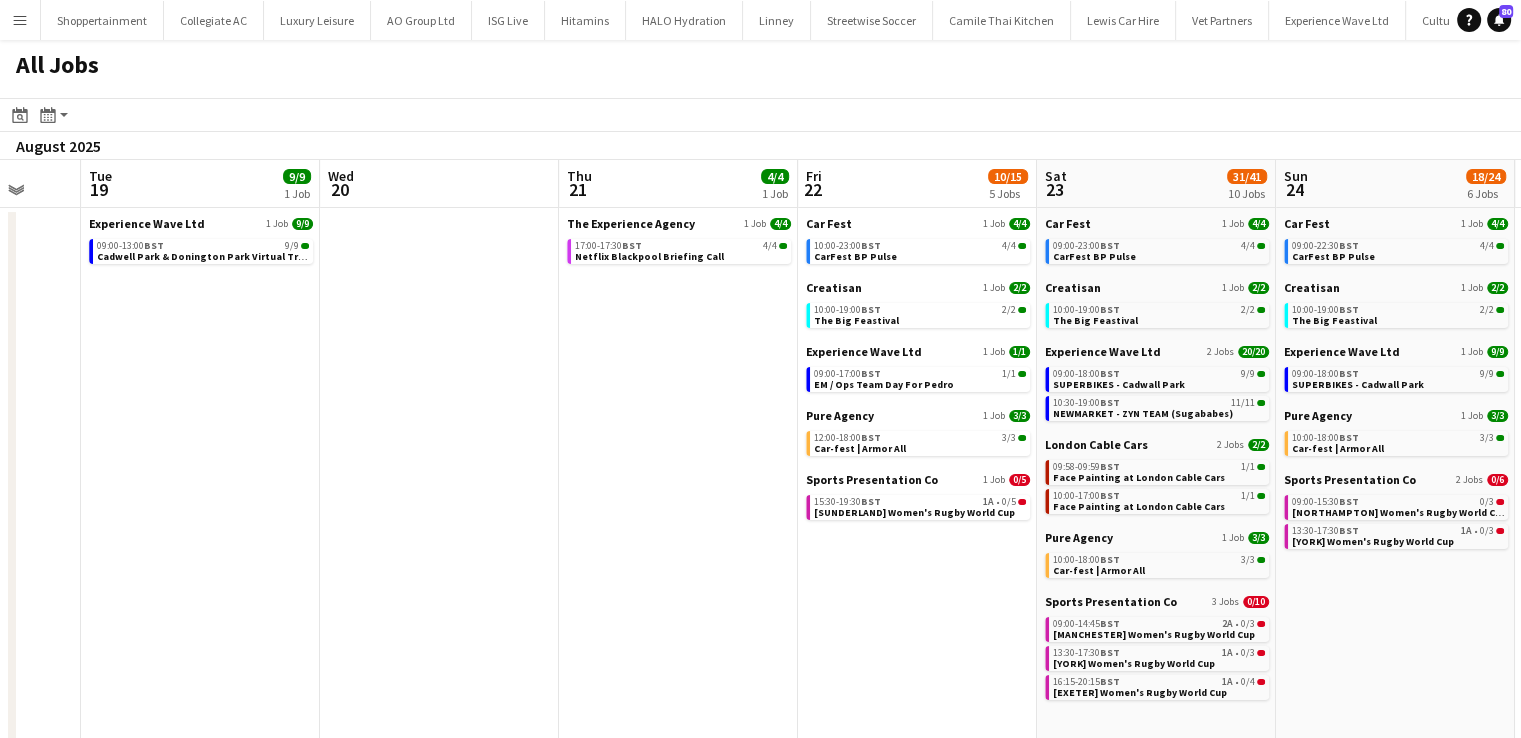scroll, scrollTop: 0, scrollLeft: 459, axis: horizontal 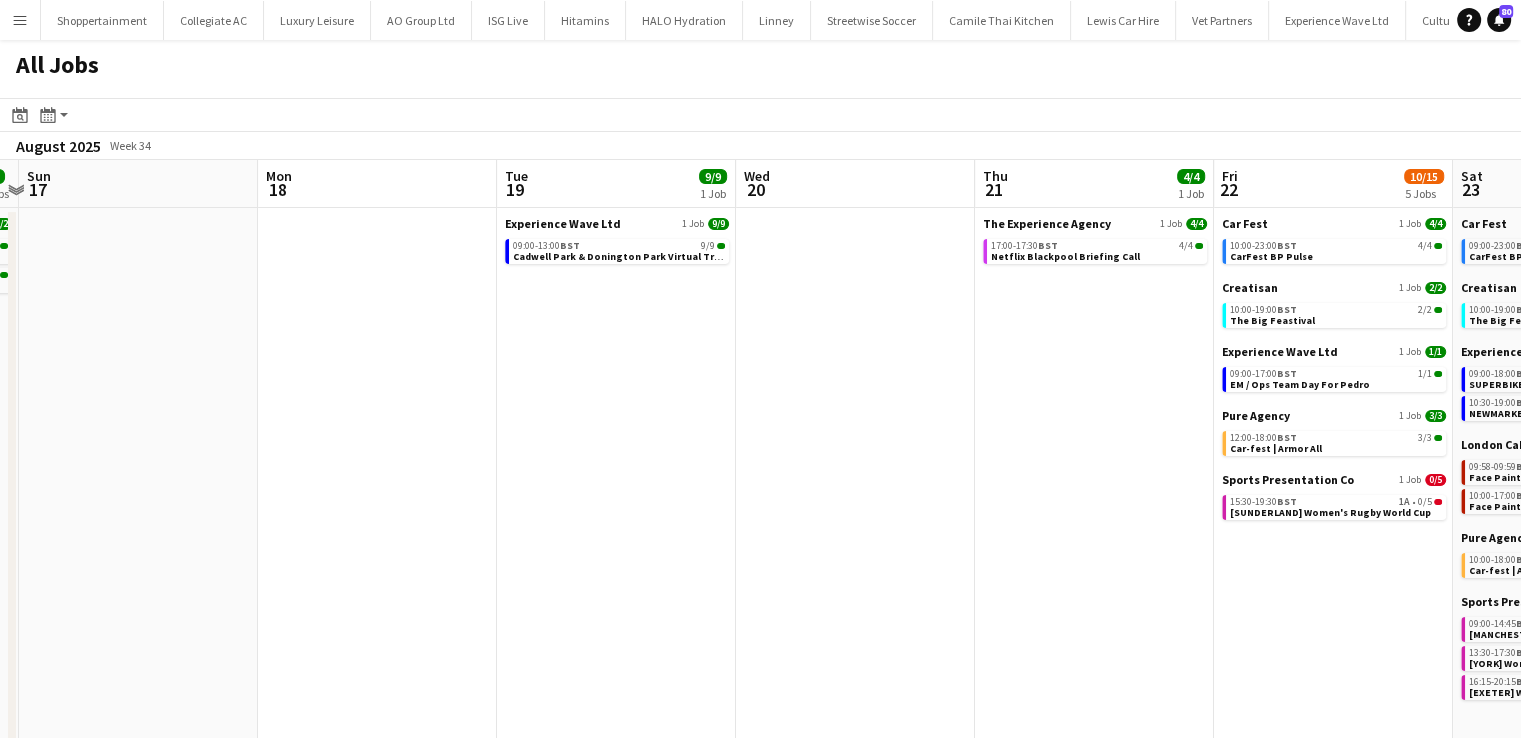 drag, startPoint x: 349, startPoint y: 423, endPoint x: 766, endPoint y: 421, distance: 417.0048 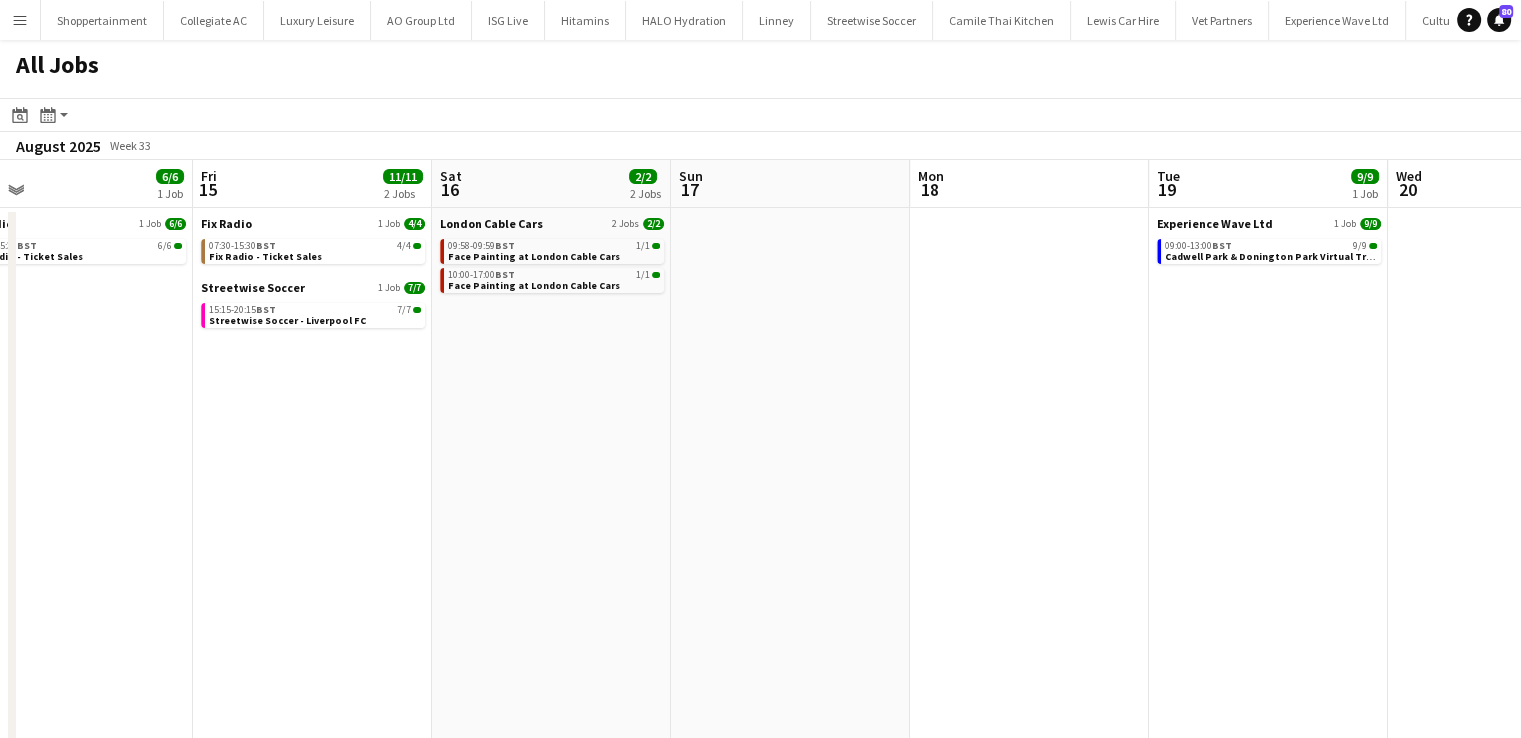 drag, startPoint x: 393, startPoint y: 491, endPoint x: 854, endPoint y: 459, distance: 462.10928 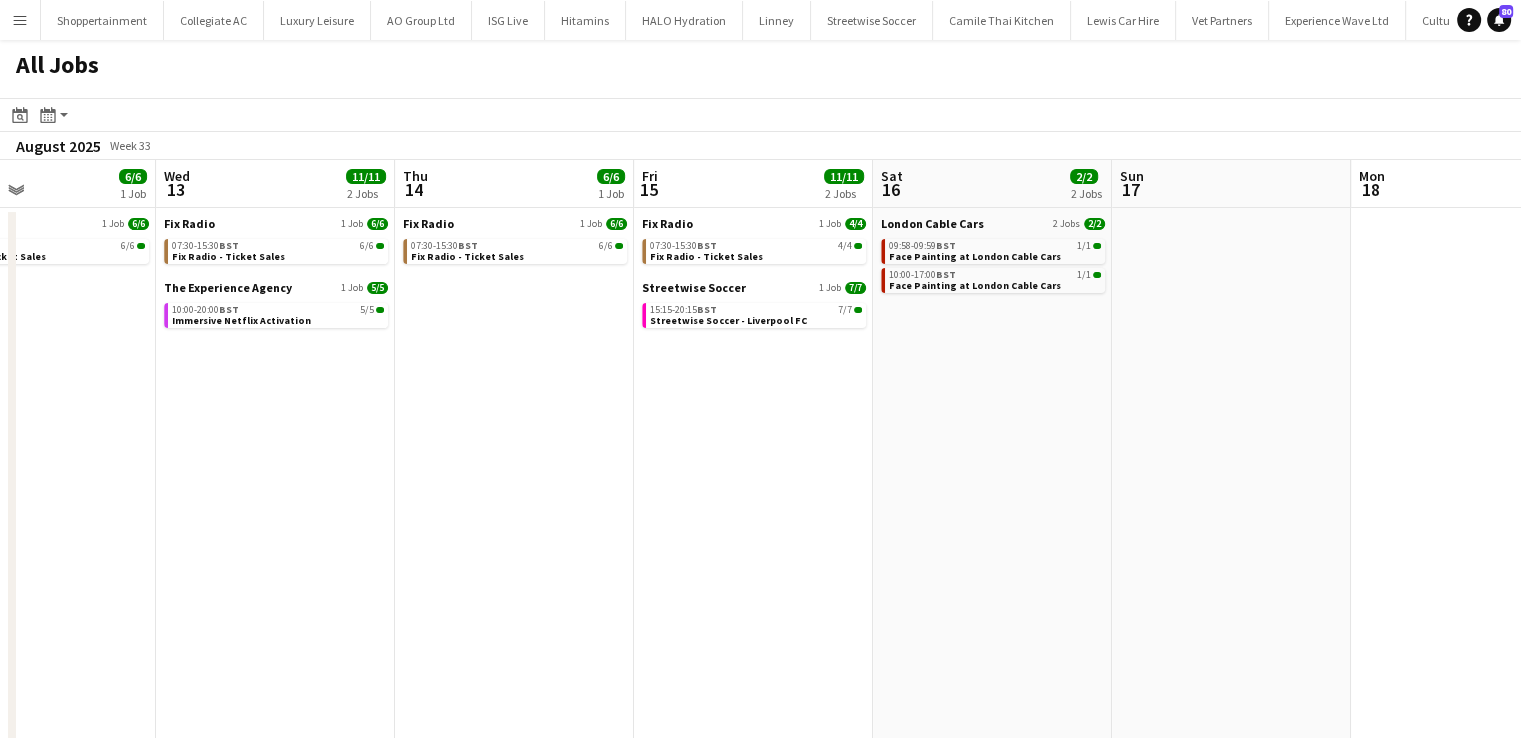 drag, startPoint x: 307, startPoint y: 505, endPoint x: 748, endPoint y: 457, distance: 443.60455 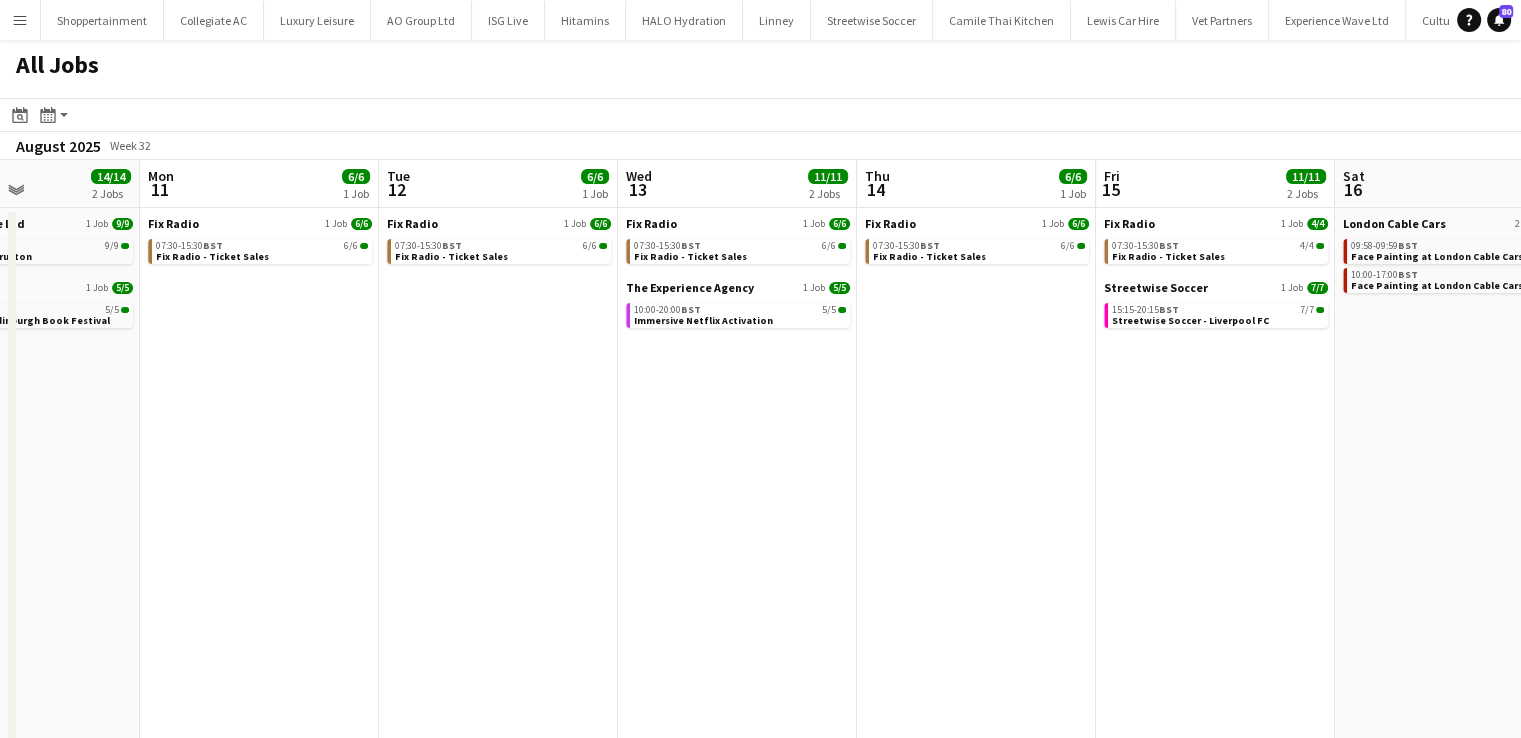 scroll, scrollTop: 0, scrollLeft: 570, axis: horizontal 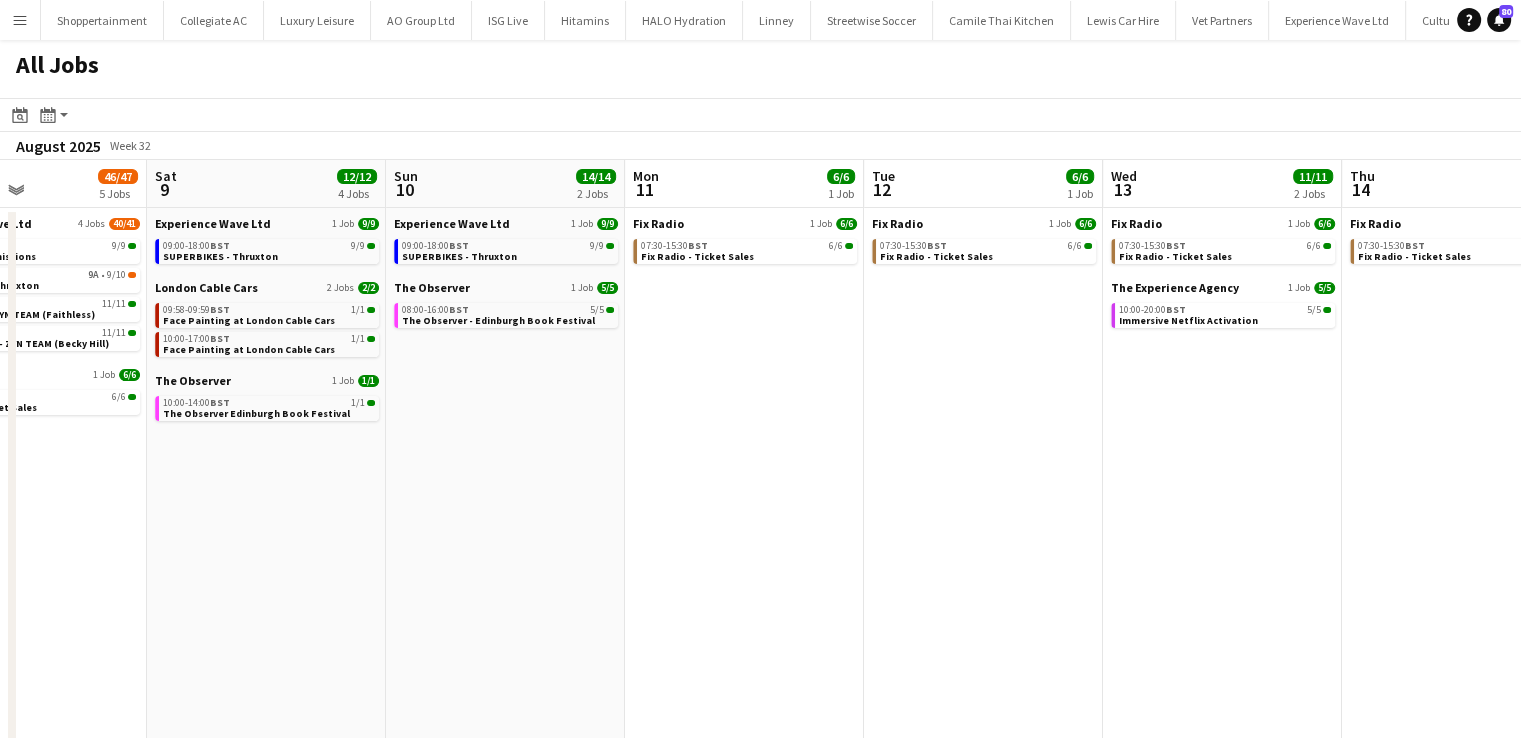 drag, startPoint x: 266, startPoint y: 469, endPoint x: 1213, endPoint y: 462, distance: 947.0259 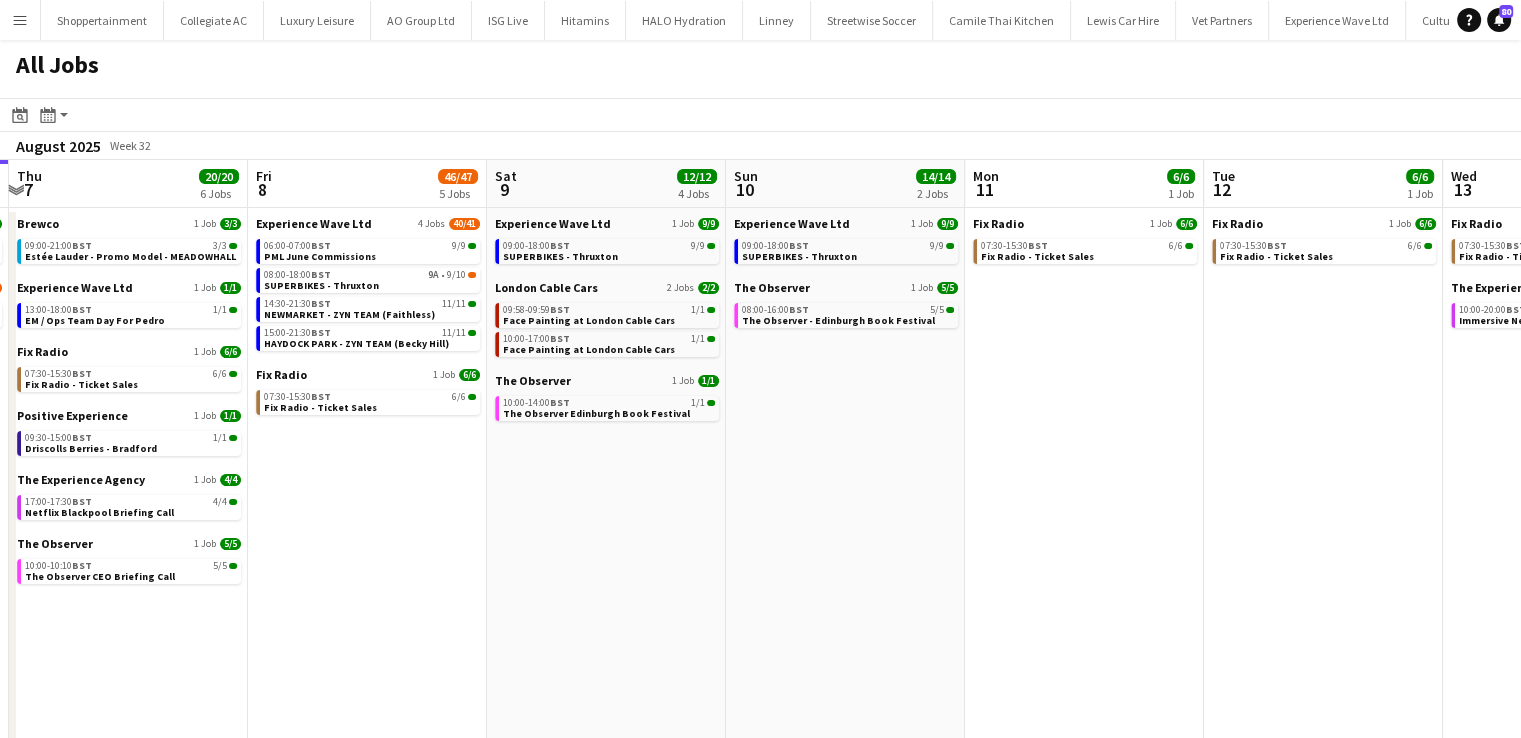scroll, scrollTop: 0, scrollLeft: 462, axis: horizontal 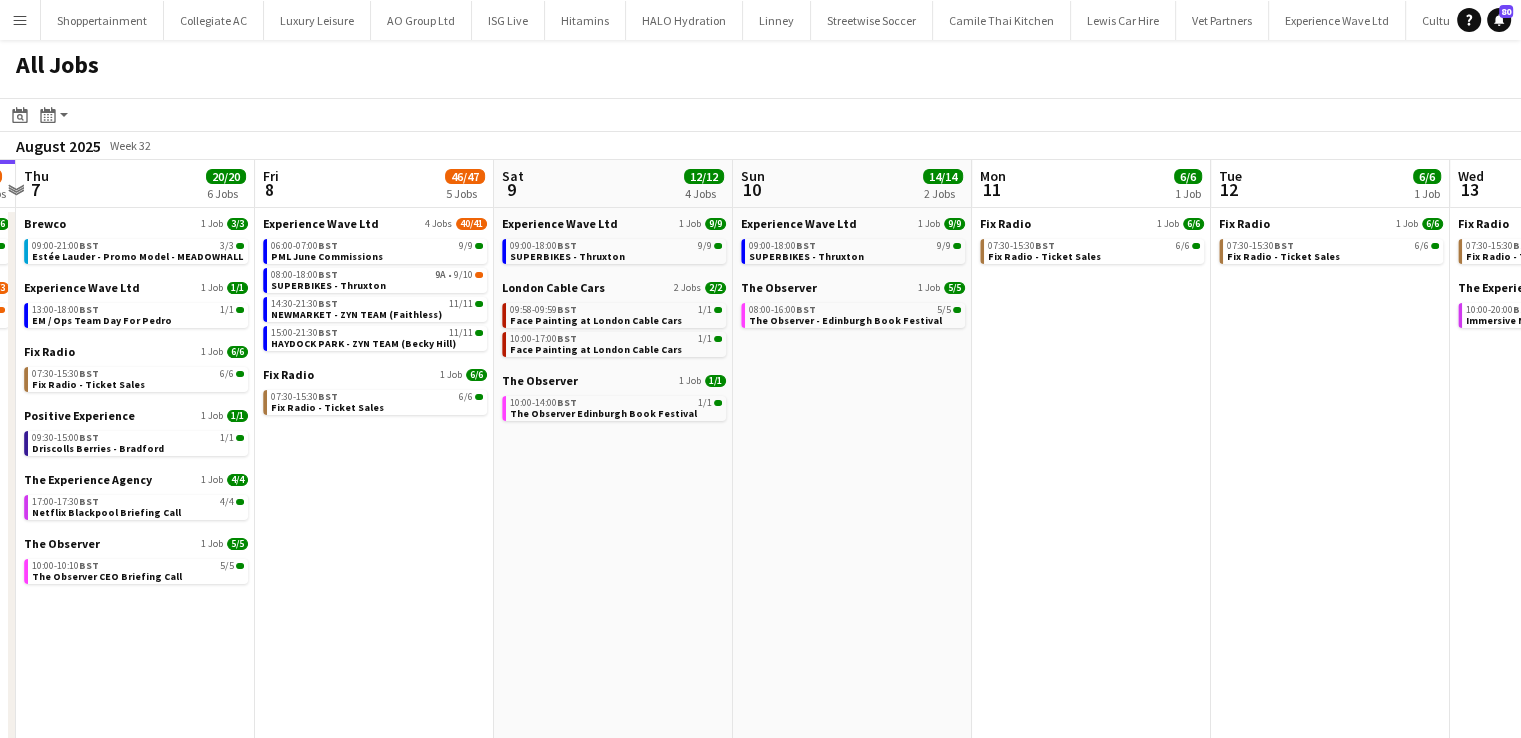 drag, startPoint x: 163, startPoint y: 502, endPoint x: 510, endPoint y: 507, distance: 347.036 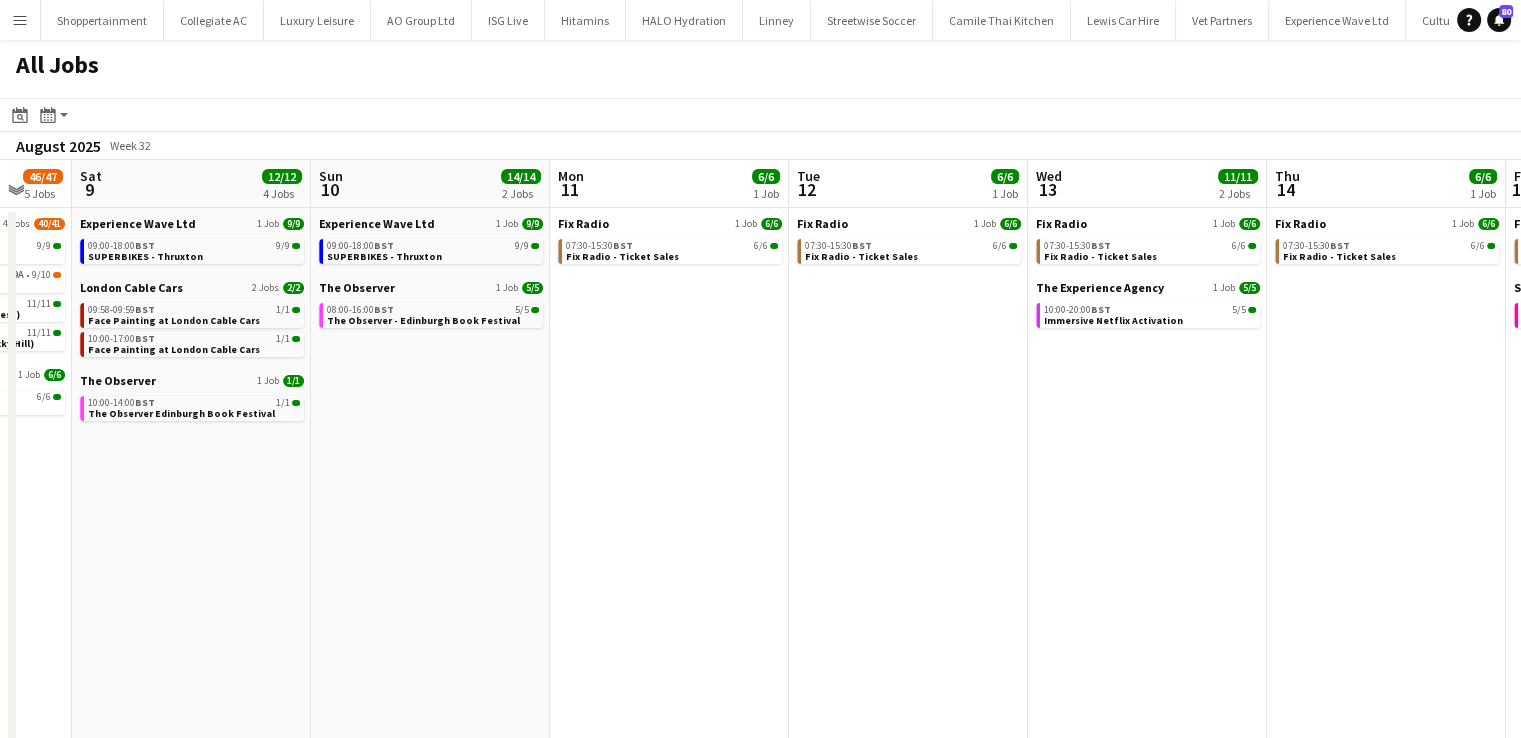 drag, startPoint x: 422, startPoint y: 537, endPoint x: 0, endPoint y: 438, distance: 433.45703 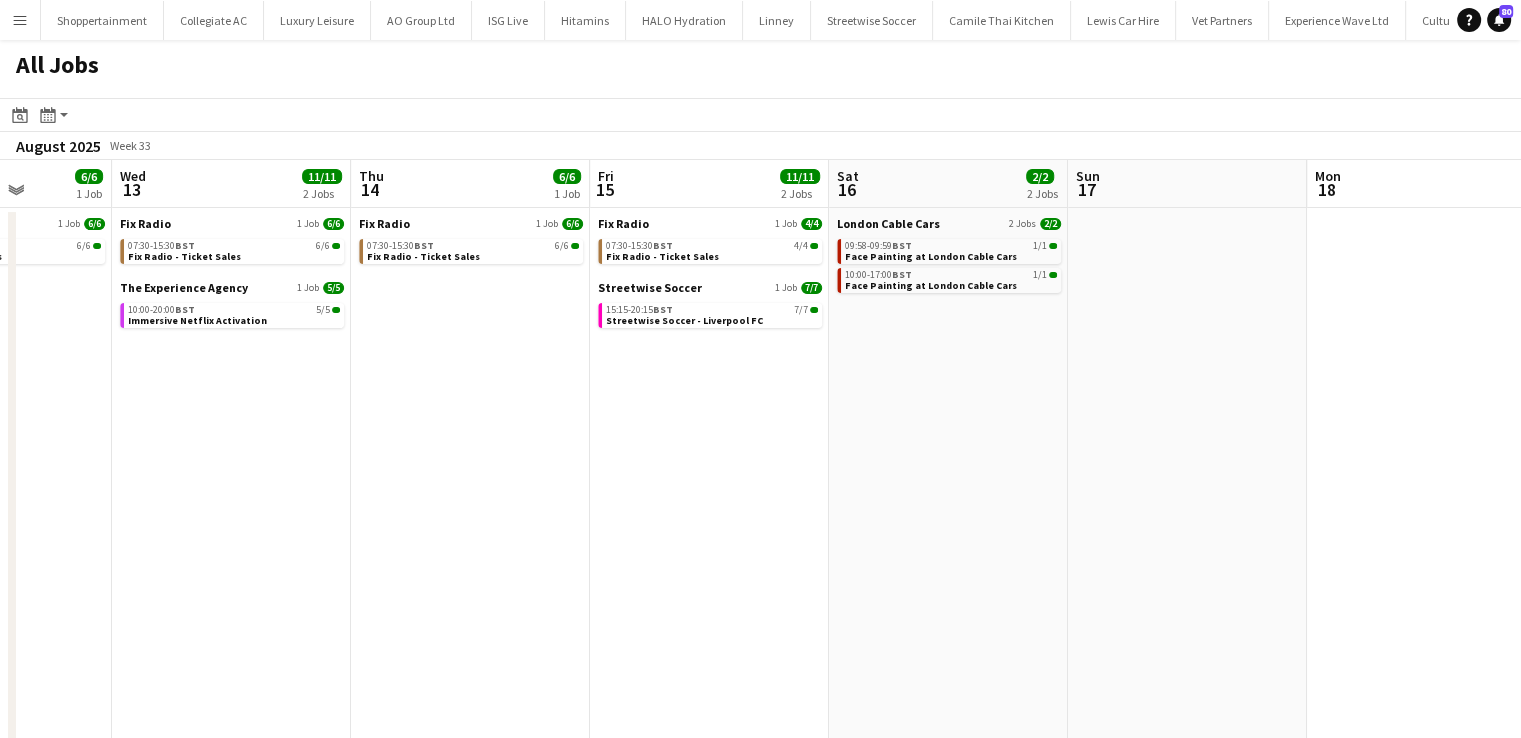 drag, startPoint x: 1008, startPoint y: 494, endPoint x: 76, endPoint y: 413, distance: 935.51324 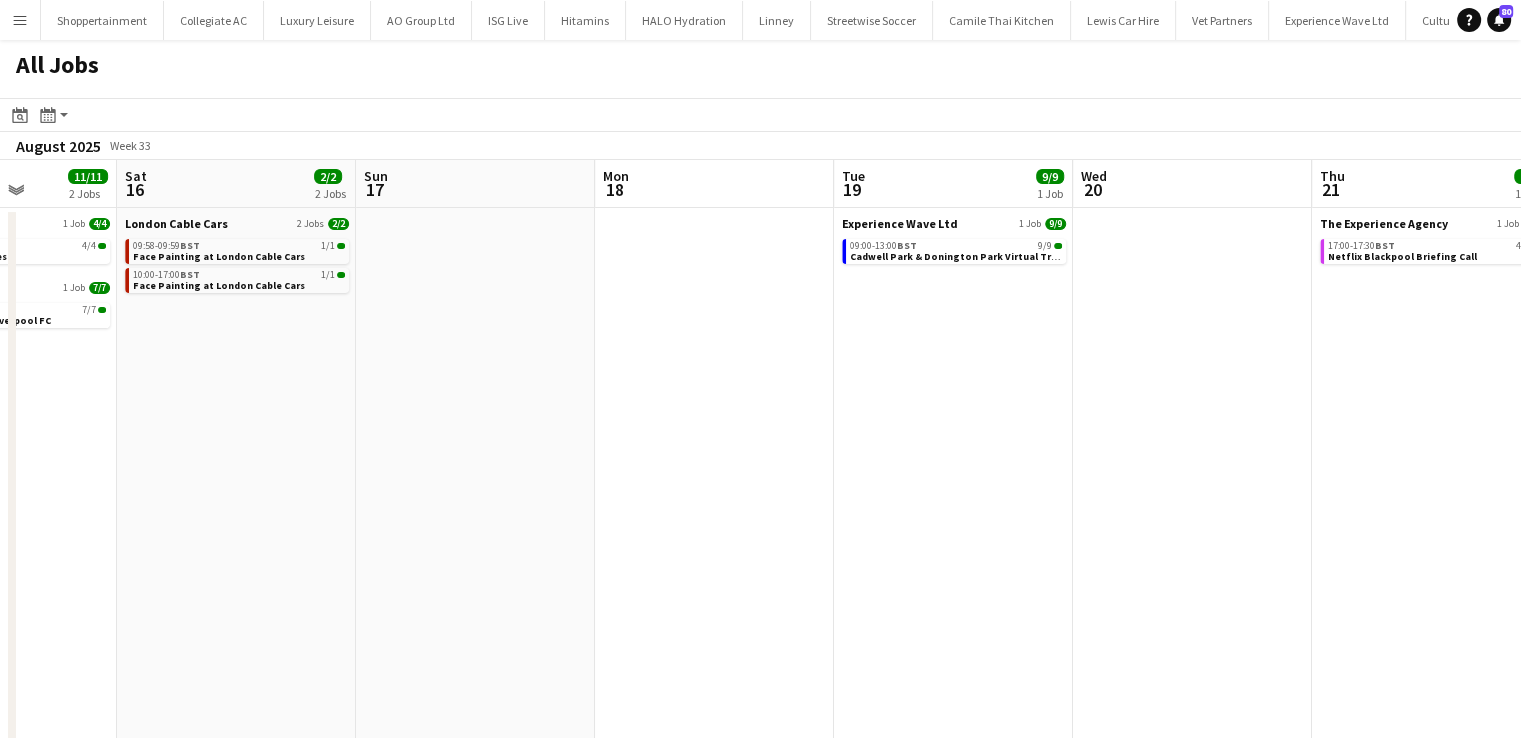 click on "Tue   12   6/6   1 Job   Wed   13   11/11   2 Jobs   Thu   14   6/6   1 Job   Fri   15   11/11   2 Jobs   Sat   16   2/2   2 Jobs   Sun   17   Mon   18   Tue   19   9/9   1 Job   Wed   20   Thu   21   4/4   1 Job   Fri   22   10/15   5 Jobs   Sat   23   31/41   10 Jobs   Fix Radio   1 Job   6/6   07:30-15:30    BST   6/6   Fix Radio - Ticket Sales   Fix Radio   1 Job   6/6   07:30-15:30    BST   6/6   Fix Radio - Ticket Sales   The Experience Agency   1 Job   5/5   10:00-20:00    BST   5/5   Immersive Netflix Activation   Fix Radio   1 Job   6/6   07:30-15:30    BST   6/6   Fix Radio - Ticket Sales   Fix Radio   1 Job   4/4   07:30-15:30    BST   4/4   Fix Radio - Ticket Sales   Streetwise Soccer   1 Job   7/7   15:15-20:15    BST   7/7   Streetwise Soccer - Liverpool FC   London Cable Cars   2 Jobs   2/2   09:58-09:59    BST   1/1   Face Painting at London Cable Cars   10:00-17:00    BST   1/1   Face Painting at London Cable Cars   Experience Wave Ltd   1 Job   9/9   09:00-13:00    BST   9/9   1 Job   4/4" at bounding box center (760, 507) 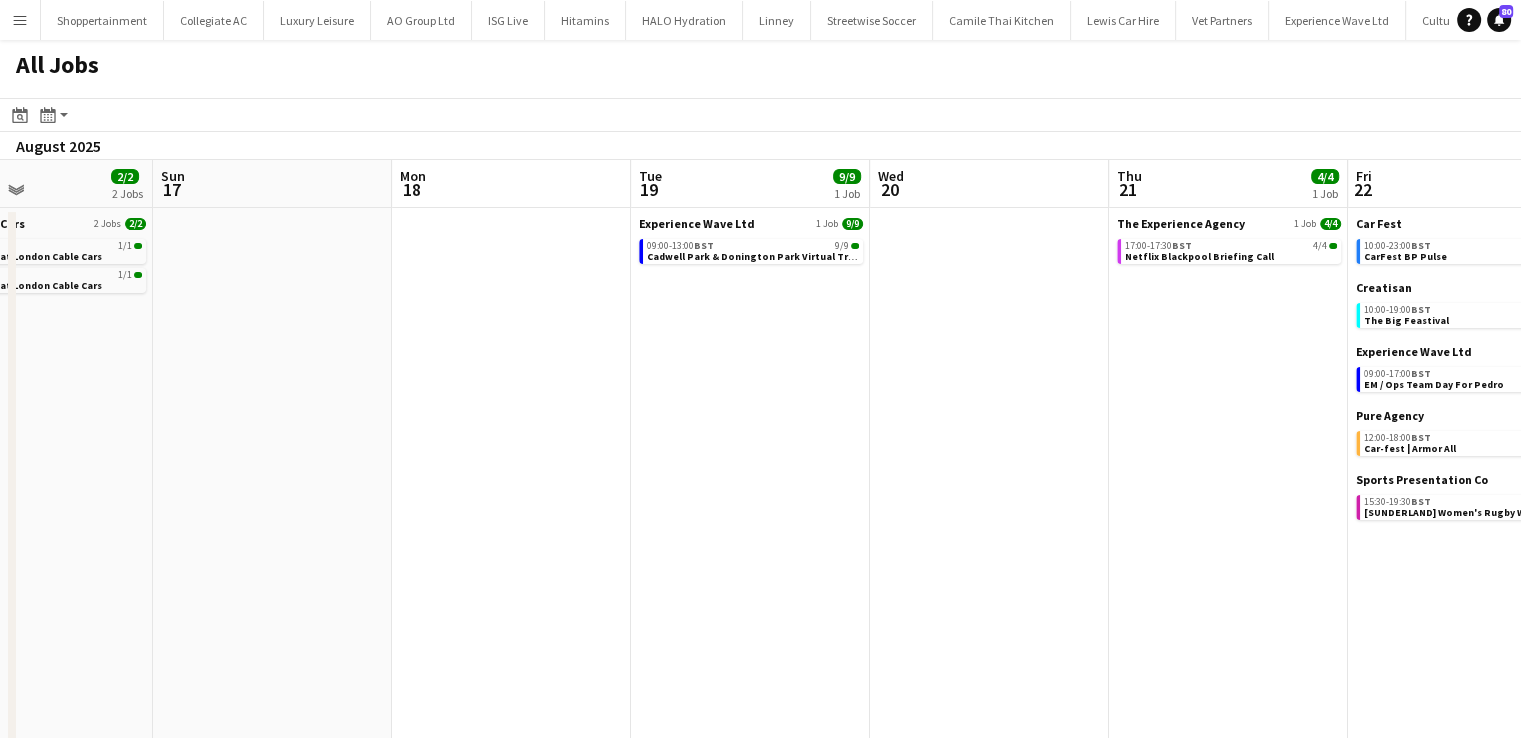 scroll, scrollTop: 0, scrollLeft: 531, axis: horizontal 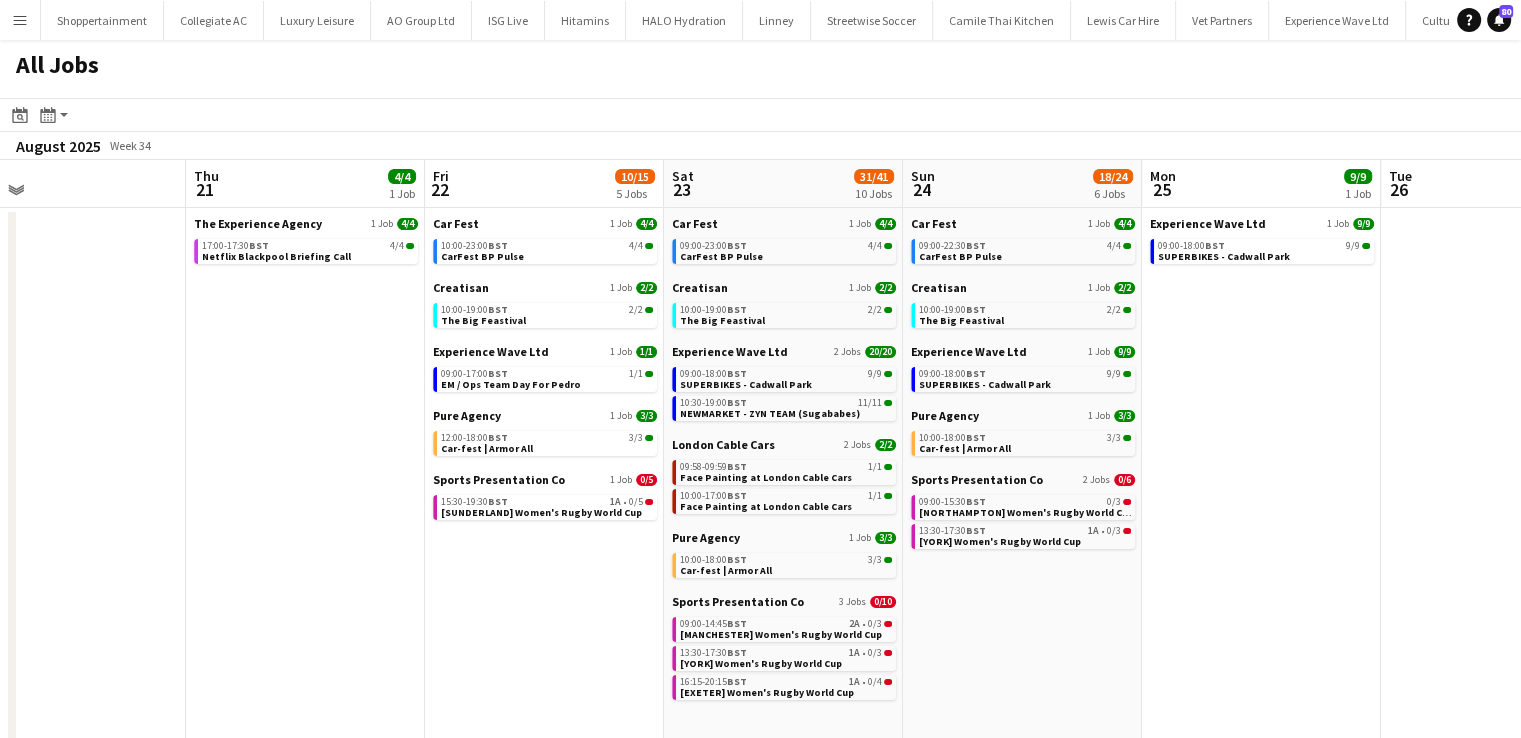 drag, startPoint x: 1020, startPoint y: 437, endPoint x: 98, endPoint y: 441, distance: 922.00867 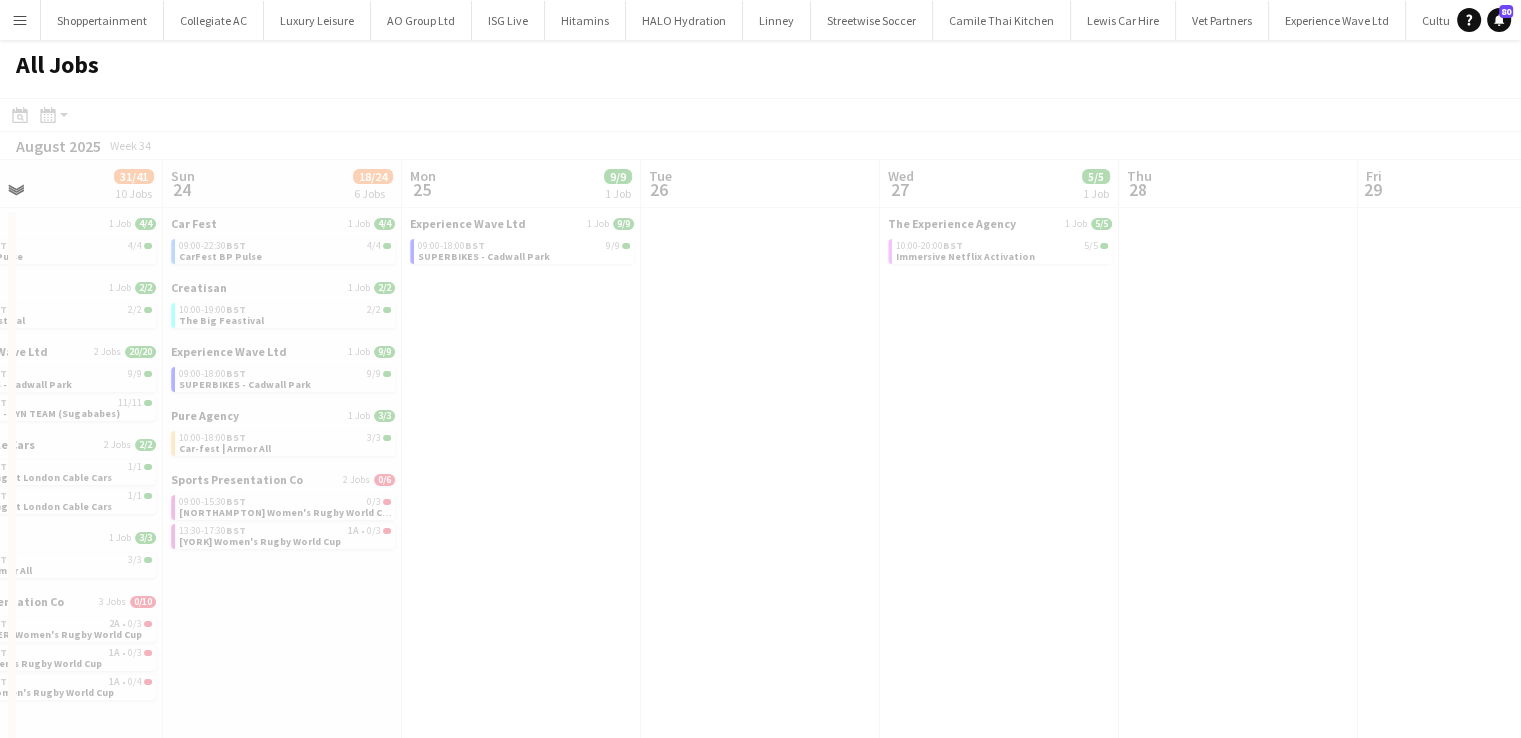 drag, startPoint x: 1212, startPoint y: 511, endPoint x: 472, endPoint y: 618, distance: 747.6958 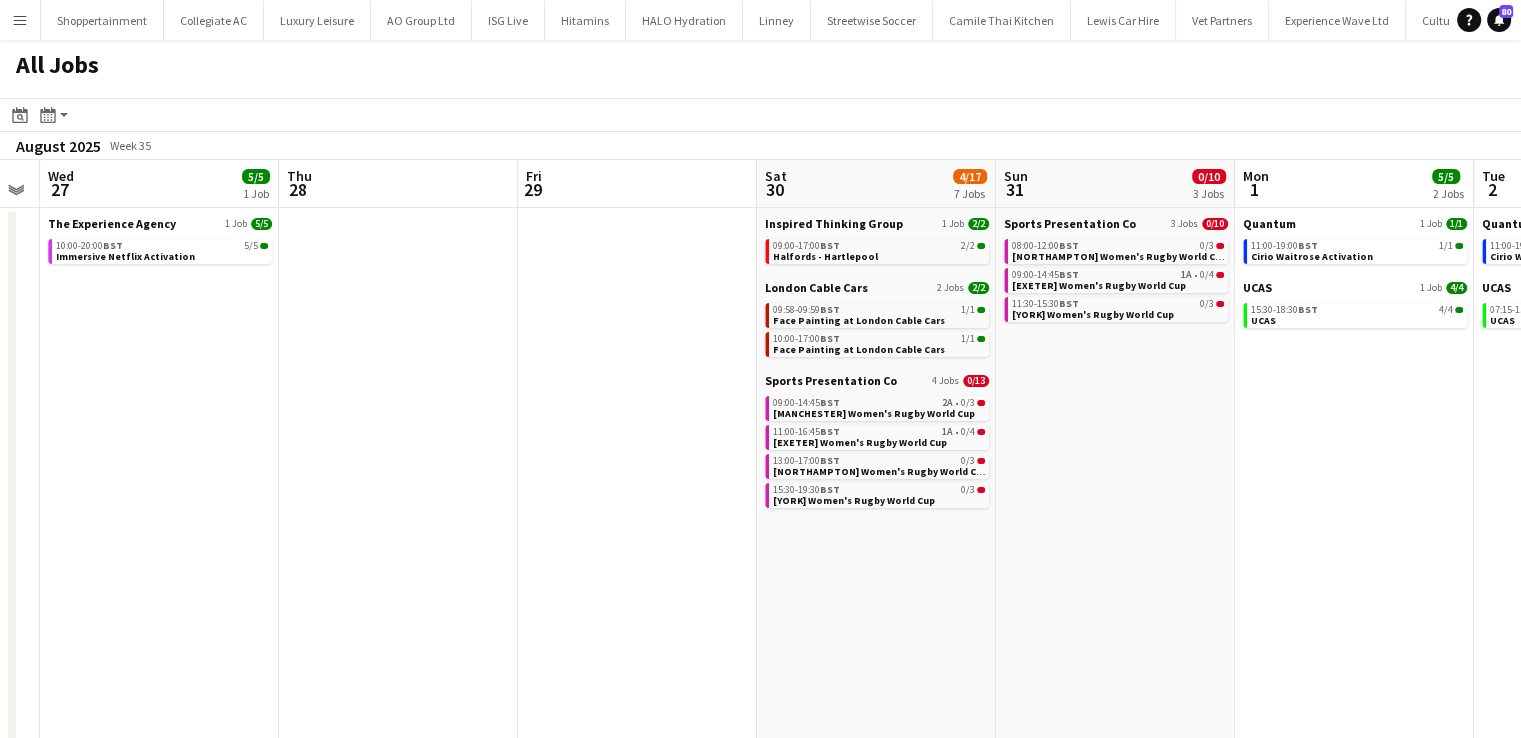 click on "Sat   23   31/41   10 Jobs   Sun   24   18/24   6 Jobs   Mon   25   9/9   1 Job   Tue   26   Wed   27   5/5   1 Job   Thu   28   Fri   29   Sat   30   4/17   7 Jobs   Sun   31   0/10   3 Jobs   Mon   1   5/5   2 Jobs   Tue   2   8/15   2 Jobs   Wed   3   1/1   1 Job   Car Fest   1 Job   4/4   09:00-23:00    BST   4/4   CarFest BP Pulse    Creatisan   1 Job   2/2   10:00-19:00    BST   2/2   The Big Feastival   Experience Wave Ltd   2 Jobs   20/20   09:00-18:00    BST   9/9   SUPERBIKES - Cadwall Park   10:30-19:00    BST   11/11   NEWMARKET - ZYN TEAM (Sugababes)   London Cable Cars   2 Jobs   2/2   09:58-09:59    BST   1/1   Face Painting at London Cable Cars   10:00-17:00    BST   1/1   Face Painting at London Cable Cars   Pure Agency   1 Job   3/3   10:00-18:00    BST   3/3   Car-fest | Armor All   Sports Presentation Co   3 Jobs   0/10   09:00-14:45    BST   2A   •   0/3   MANCHESTER Women's Rugby World Cup   13:30-17:30    BST   1A   •   0/3   YORK Women's Rugby World Cup   16:15-20:15    BST   1A" at bounding box center (760, 507) 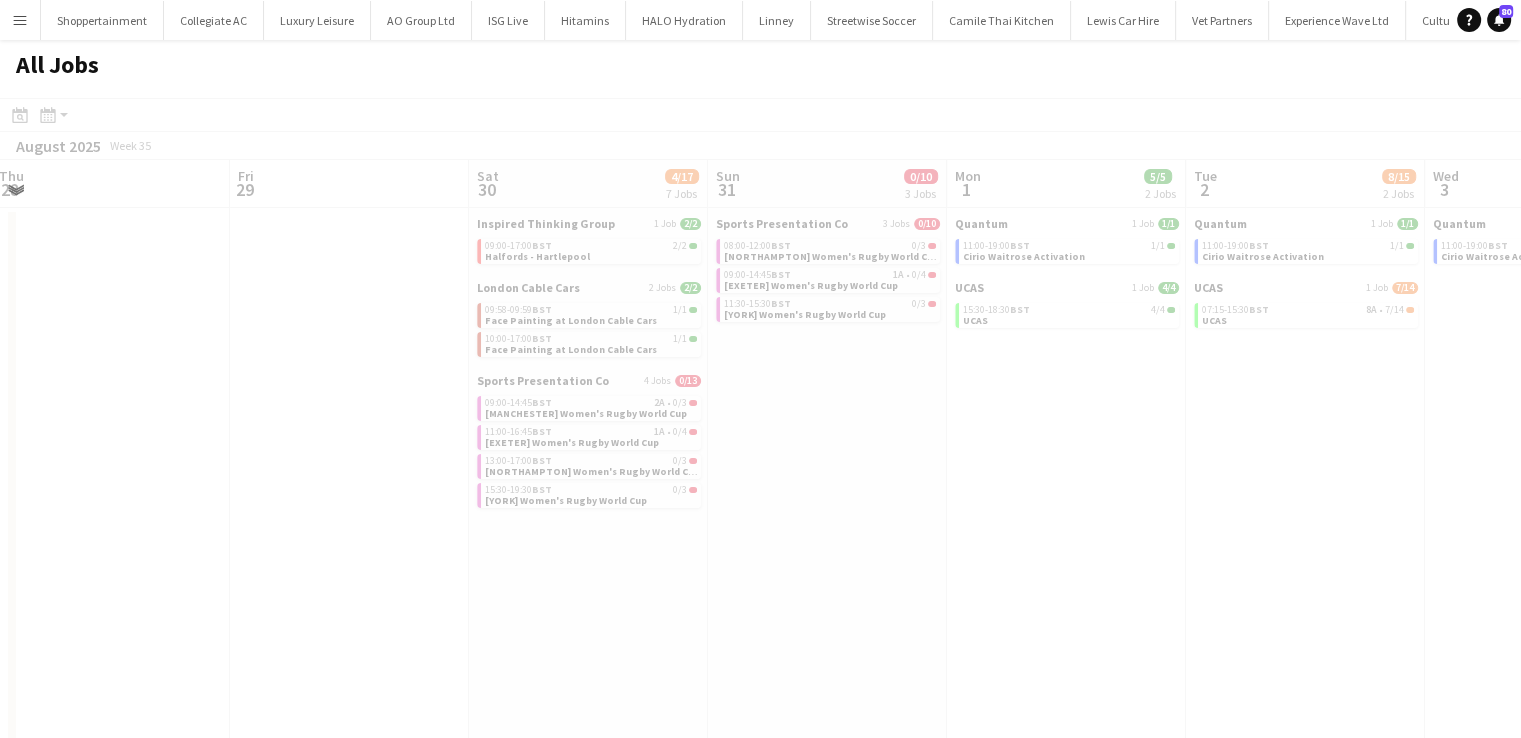 drag, startPoint x: 1100, startPoint y: 511, endPoint x: 815, endPoint y: 565, distance: 290.07068 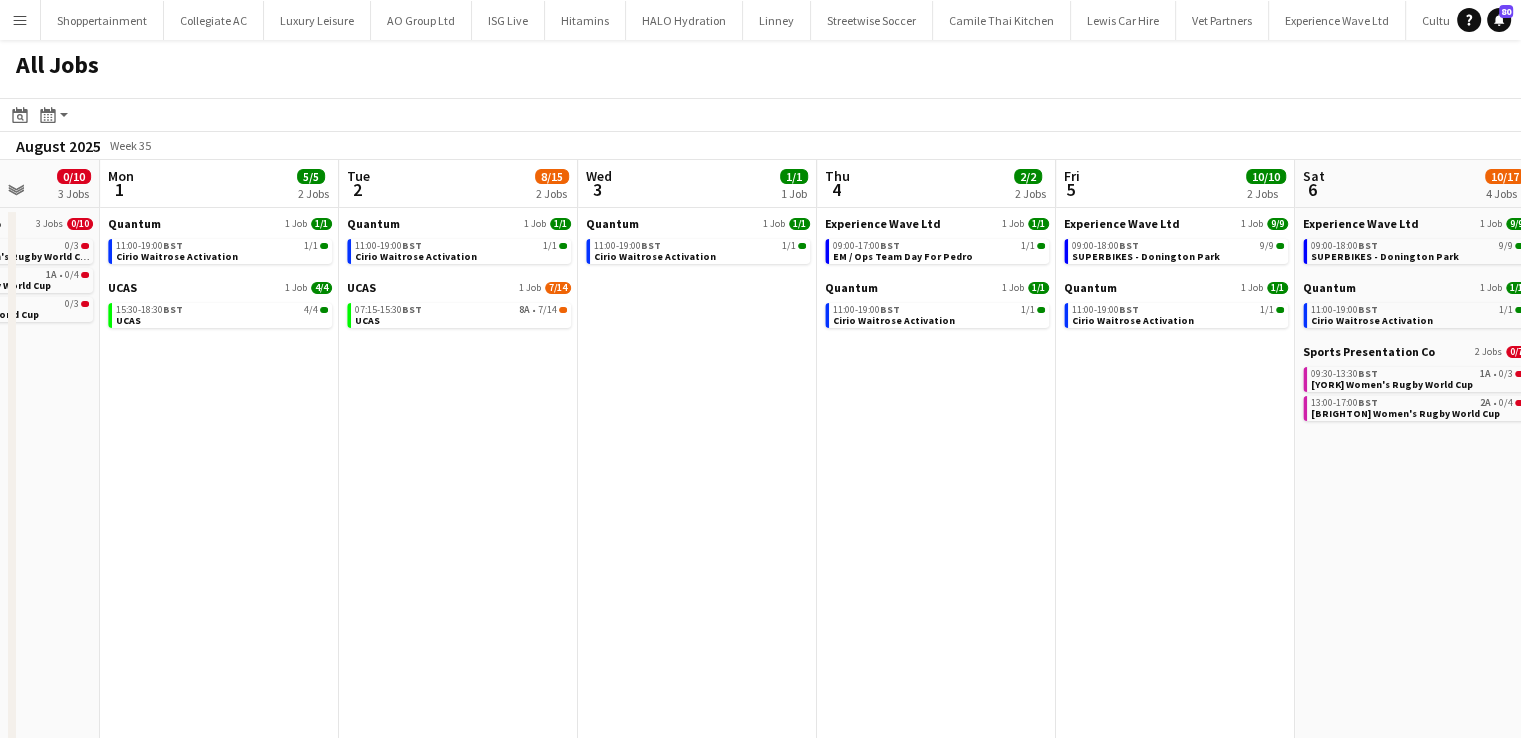 drag, startPoint x: 1056, startPoint y: 449, endPoint x: 204, endPoint y: 473, distance: 852.33795 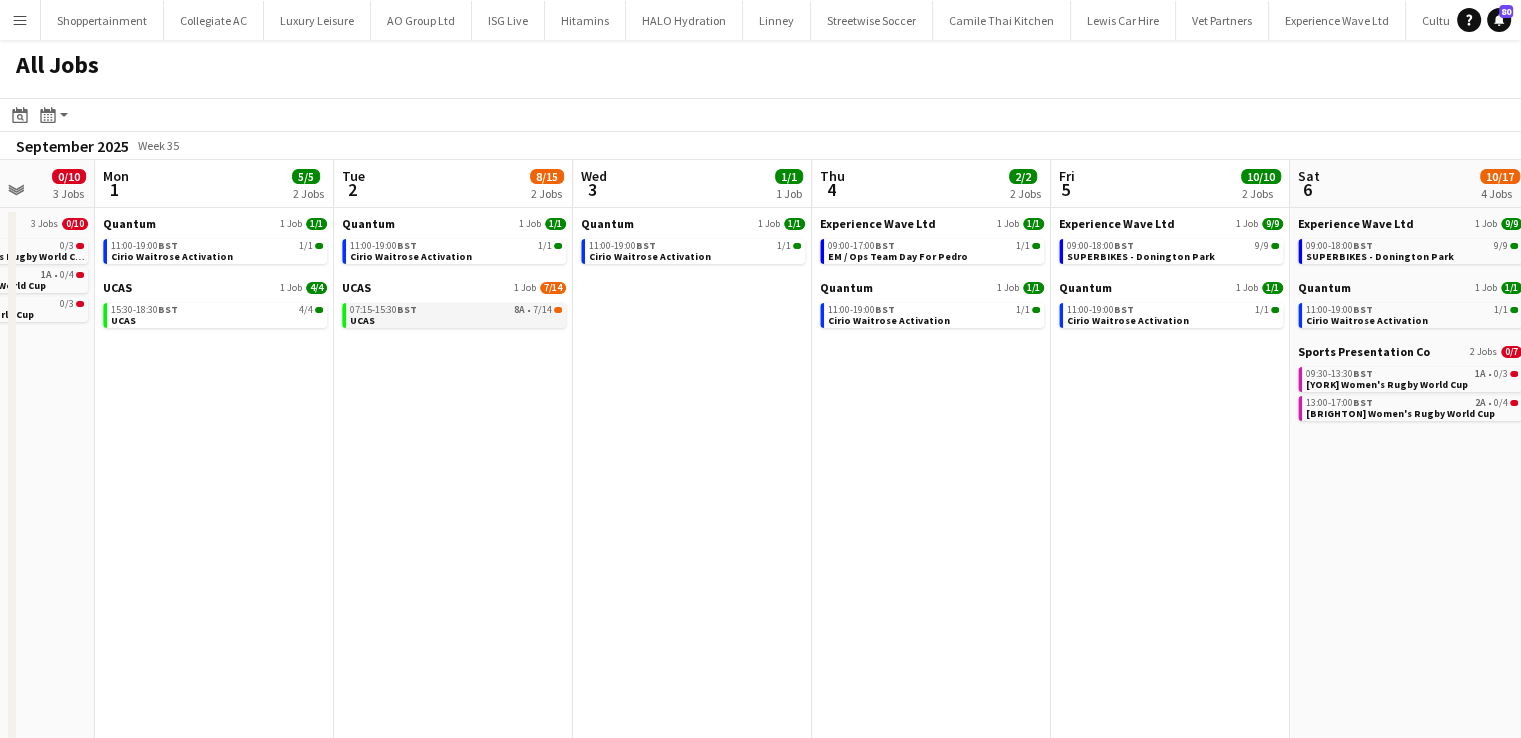 click on "07:15-15:30    BST" at bounding box center (383, 310) 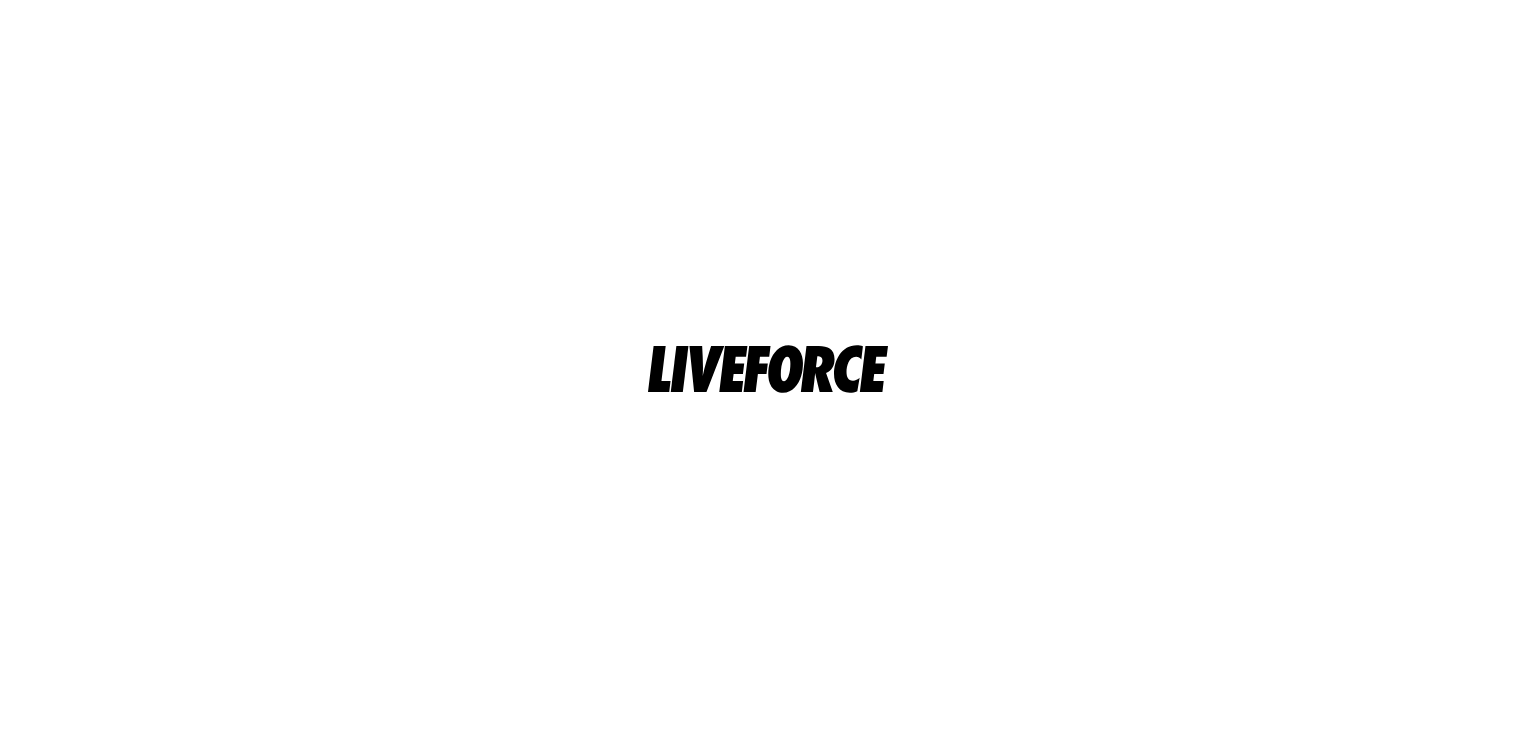 scroll, scrollTop: 0, scrollLeft: 0, axis: both 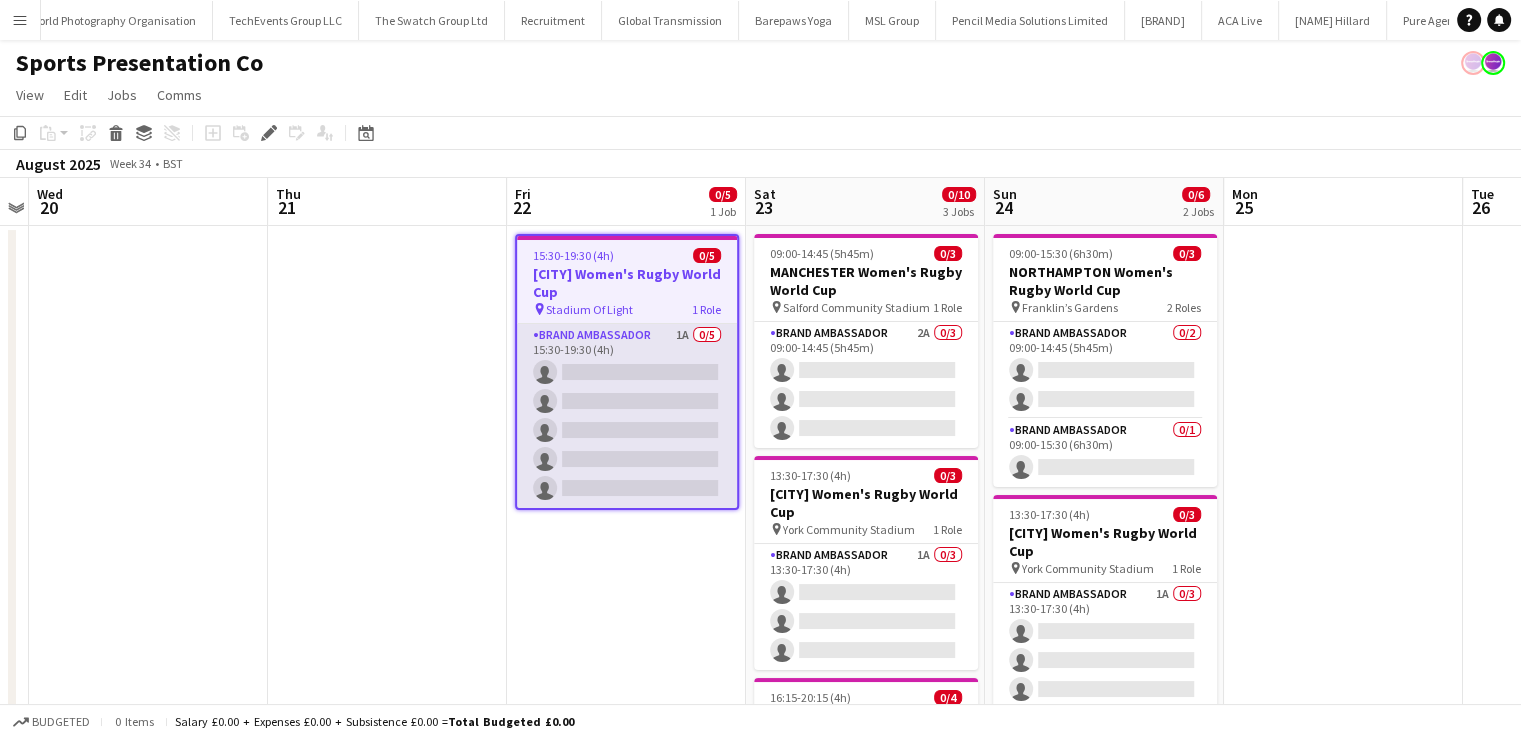 click on "Brand Ambassador   1A   0/5   15:30-19:30 (4h)
single-neutral-actions
single-neutral-actions
single-neutral-actions
single-neutral-actions
single-neutral-actions" at bounding box center [627, 416] 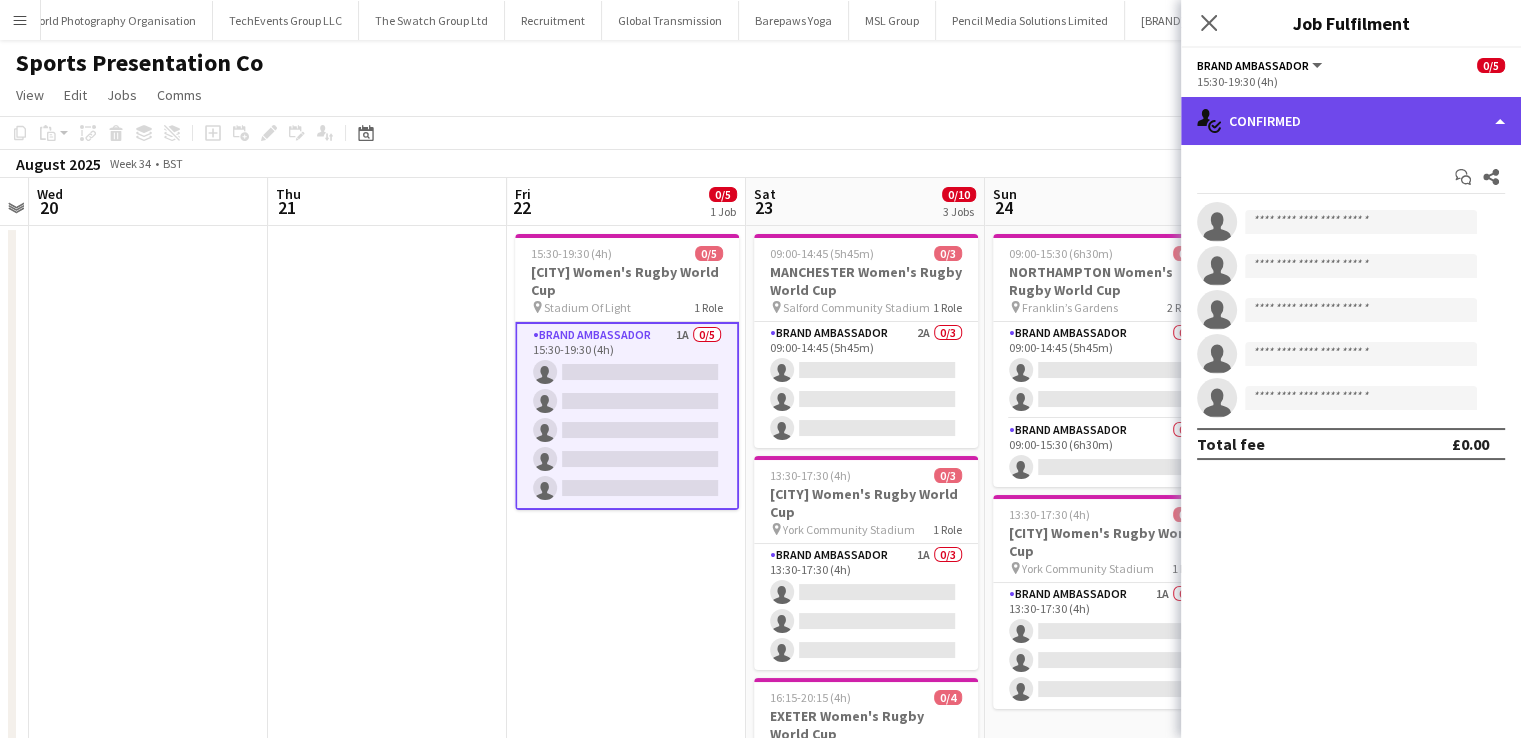 click on "single-neutral-actions-check-2
Confirmed" 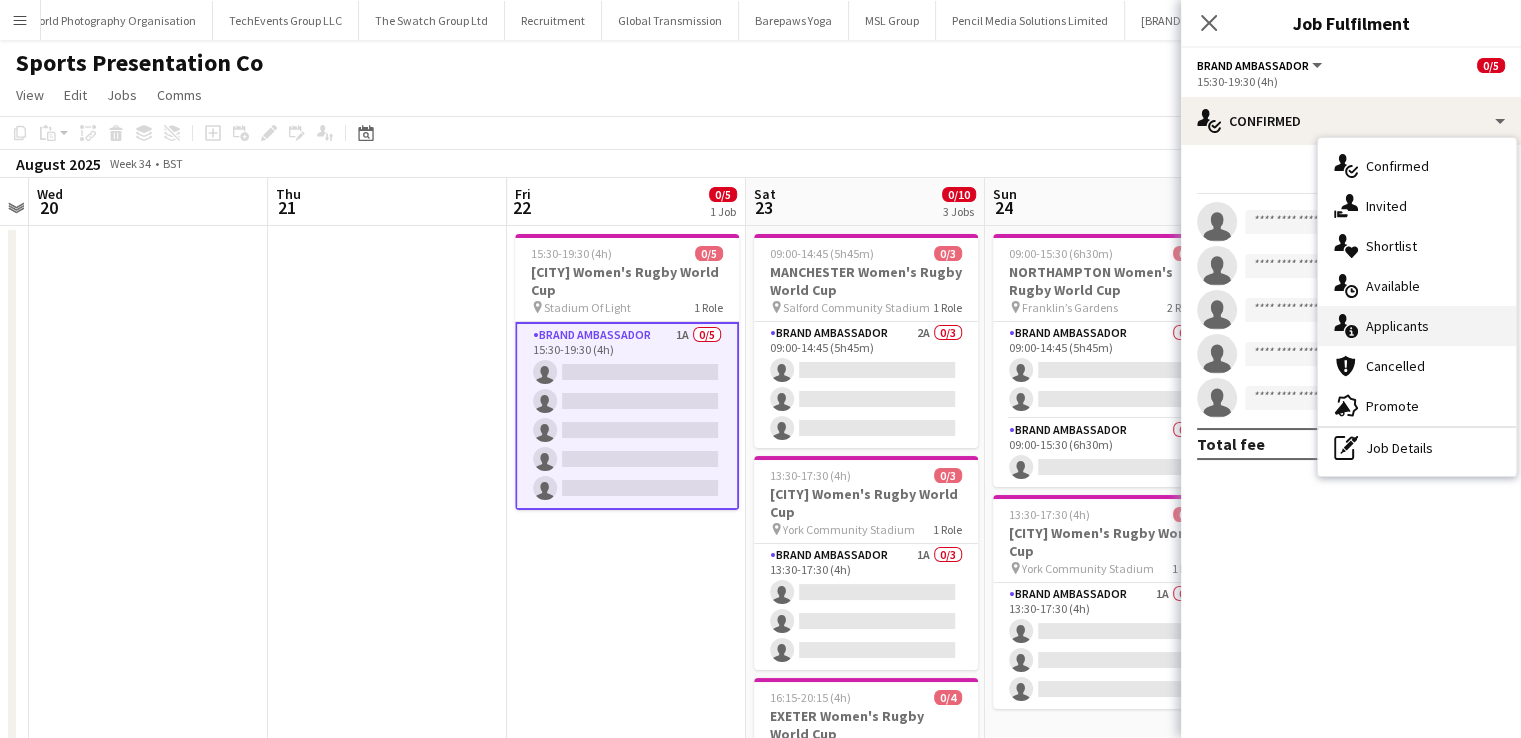 click on "single-neutral-actions-information
Applicants" at bounding box center [1417, 326] 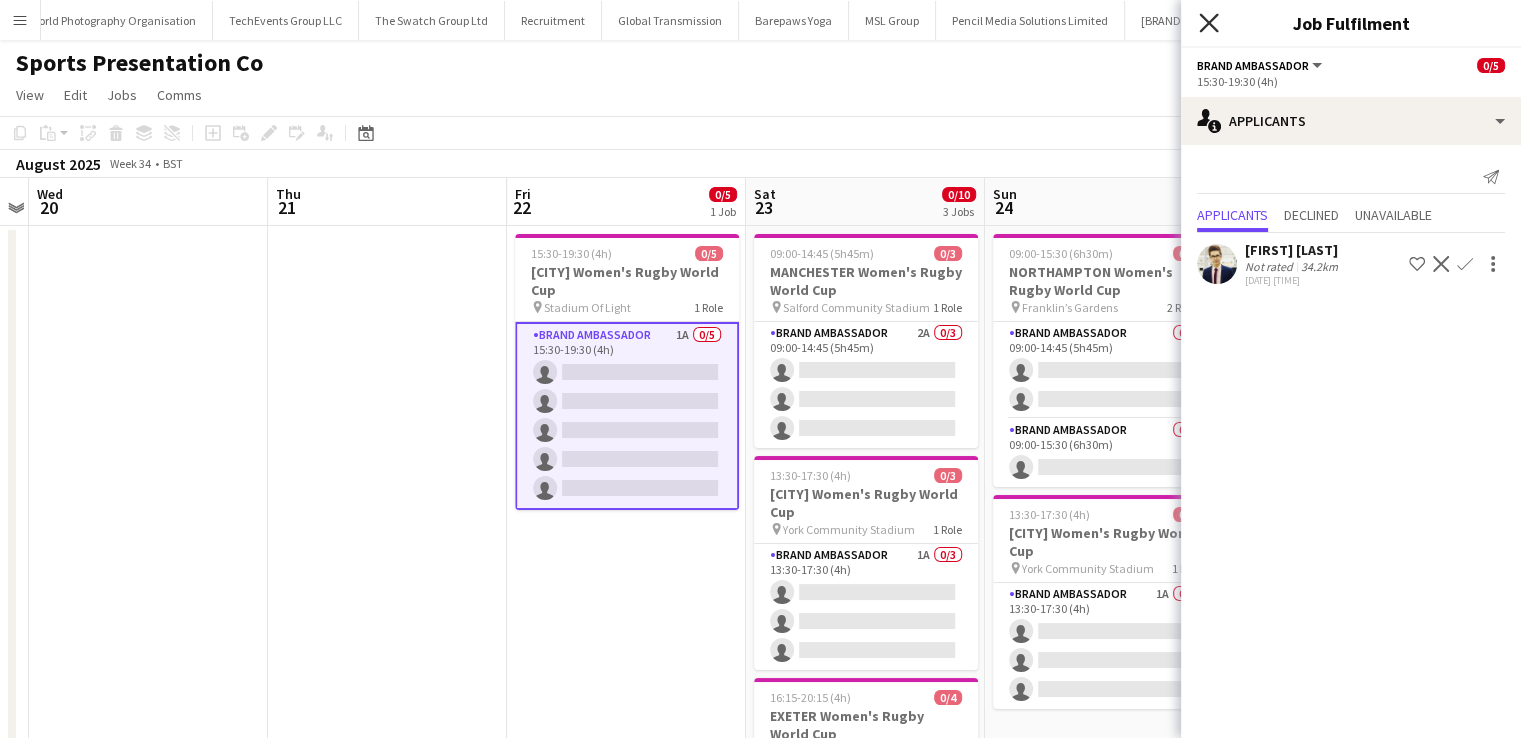 click on "Close pop-in" 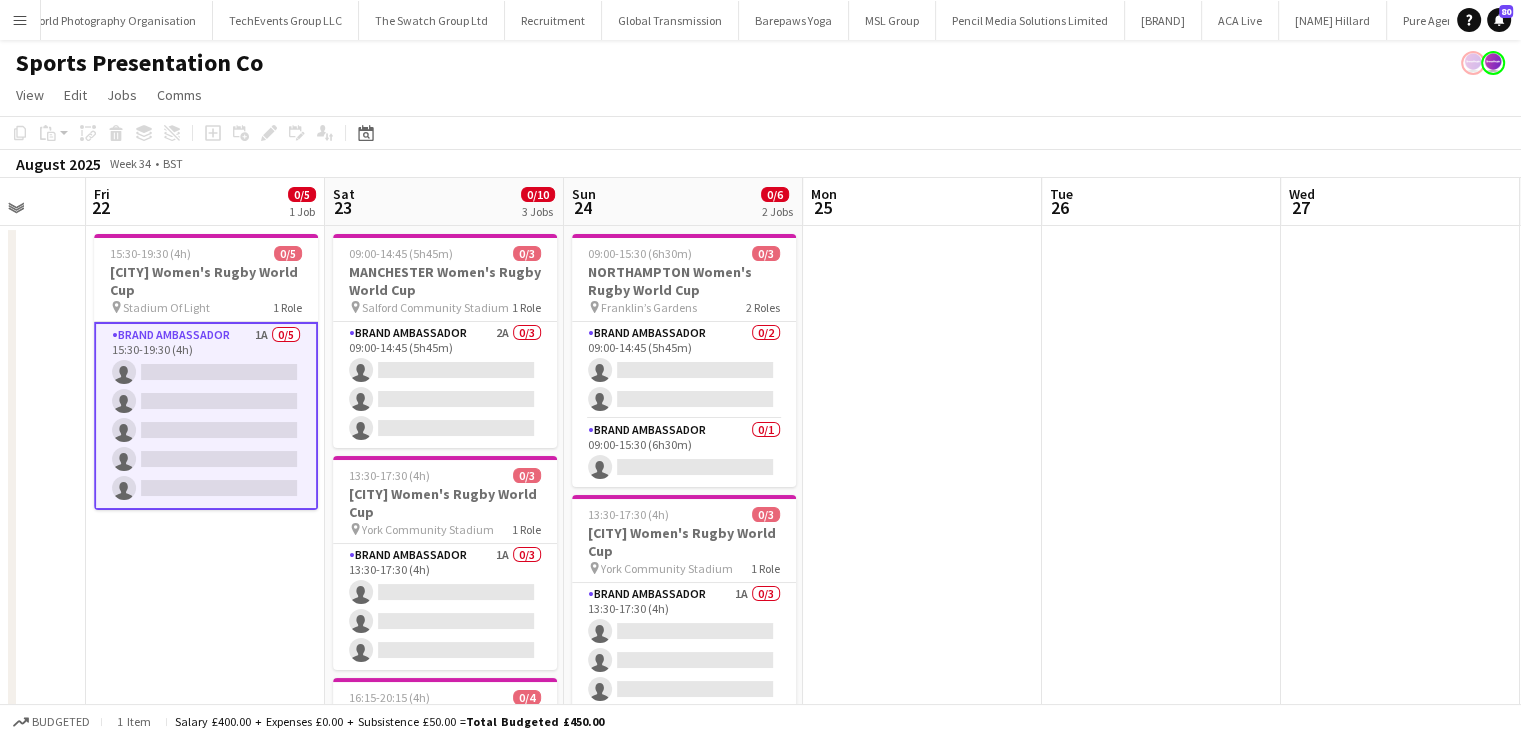 drag, startPoint x: 1413, startPoint y: 349, endPoint x: 992, endPoint y: 372, distance: 421.6278 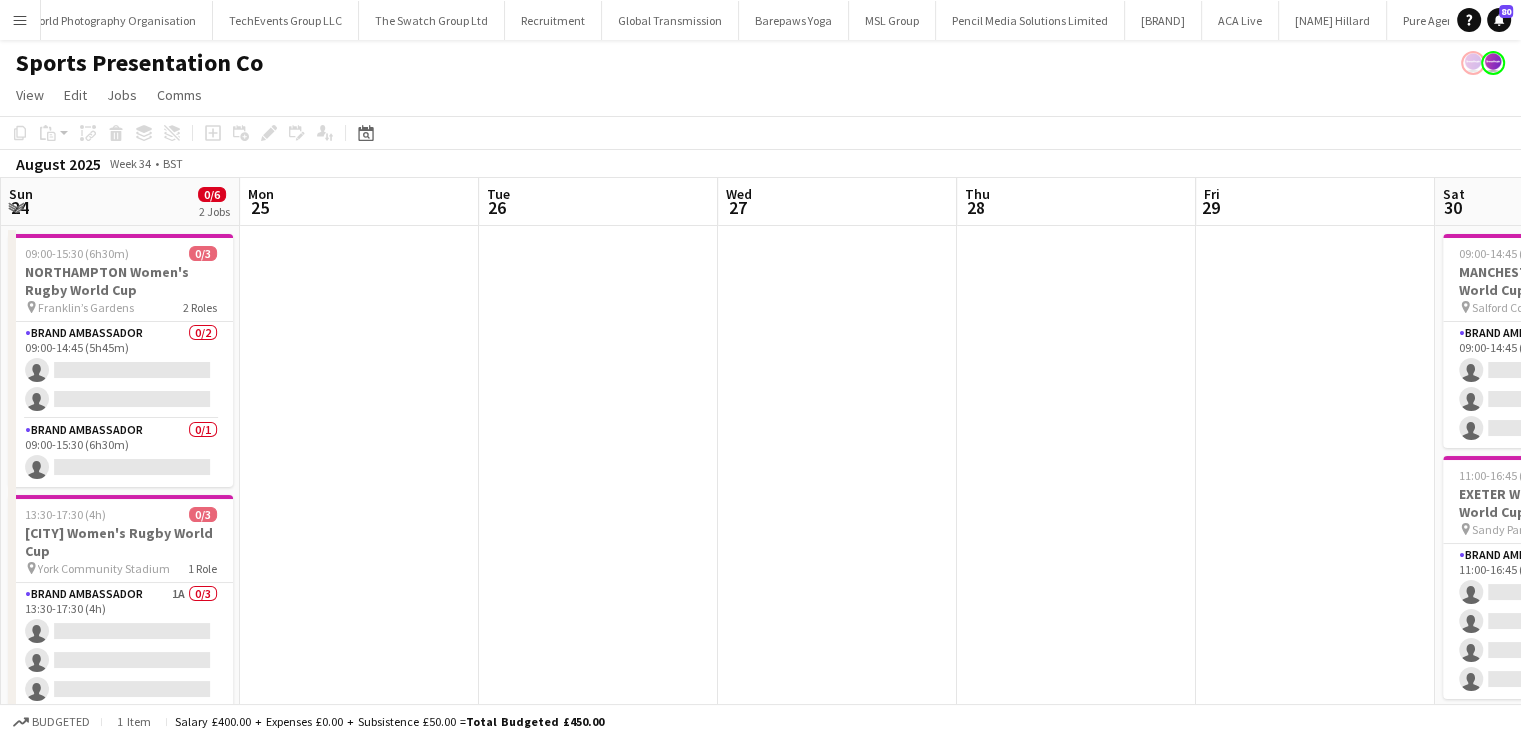 drag, startPoint x: 1282, startPoint y: 368, endPoint x: 719, endPoint y: 403, distance: 564.08685 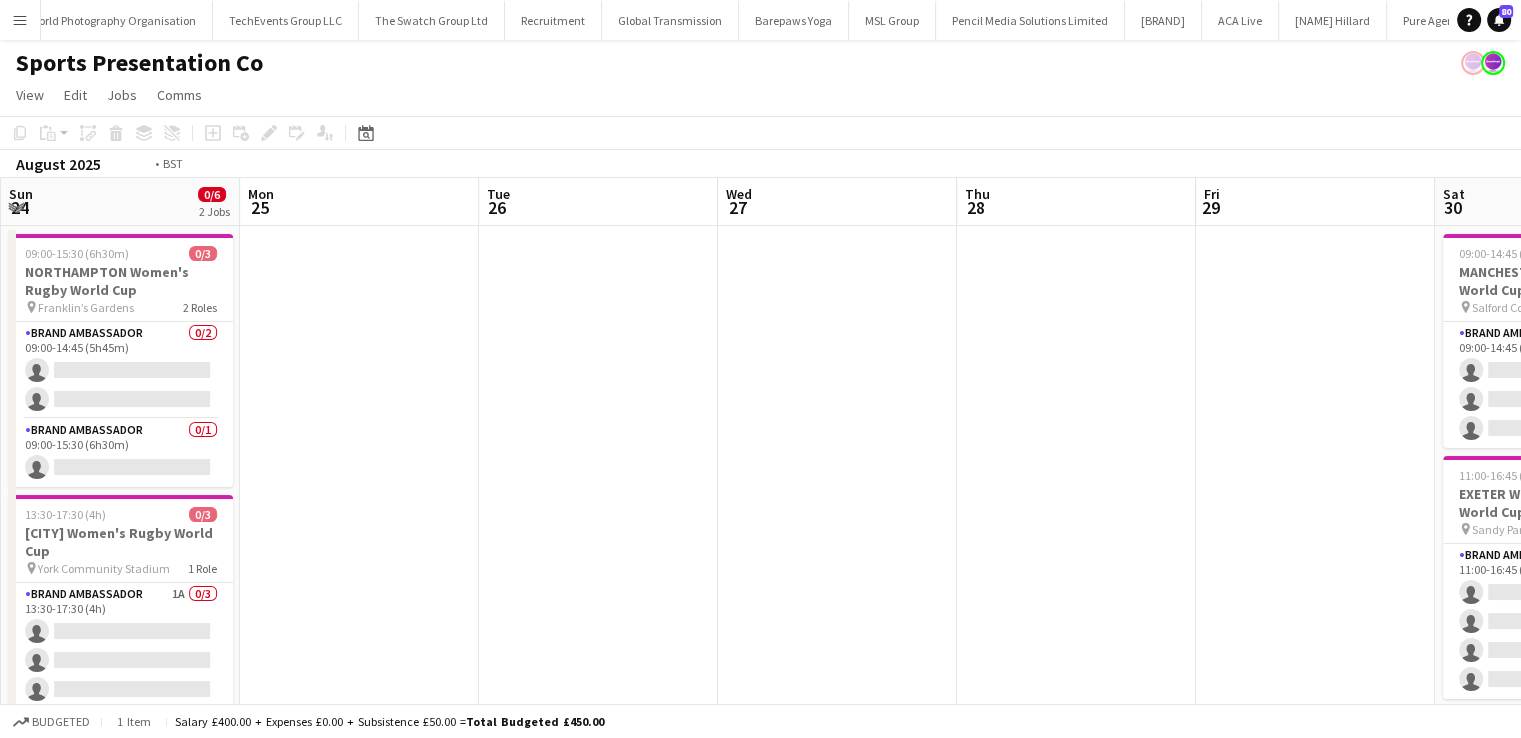 scroll, scrollTop: 0, scrollLeft: 628, axis: horizontal 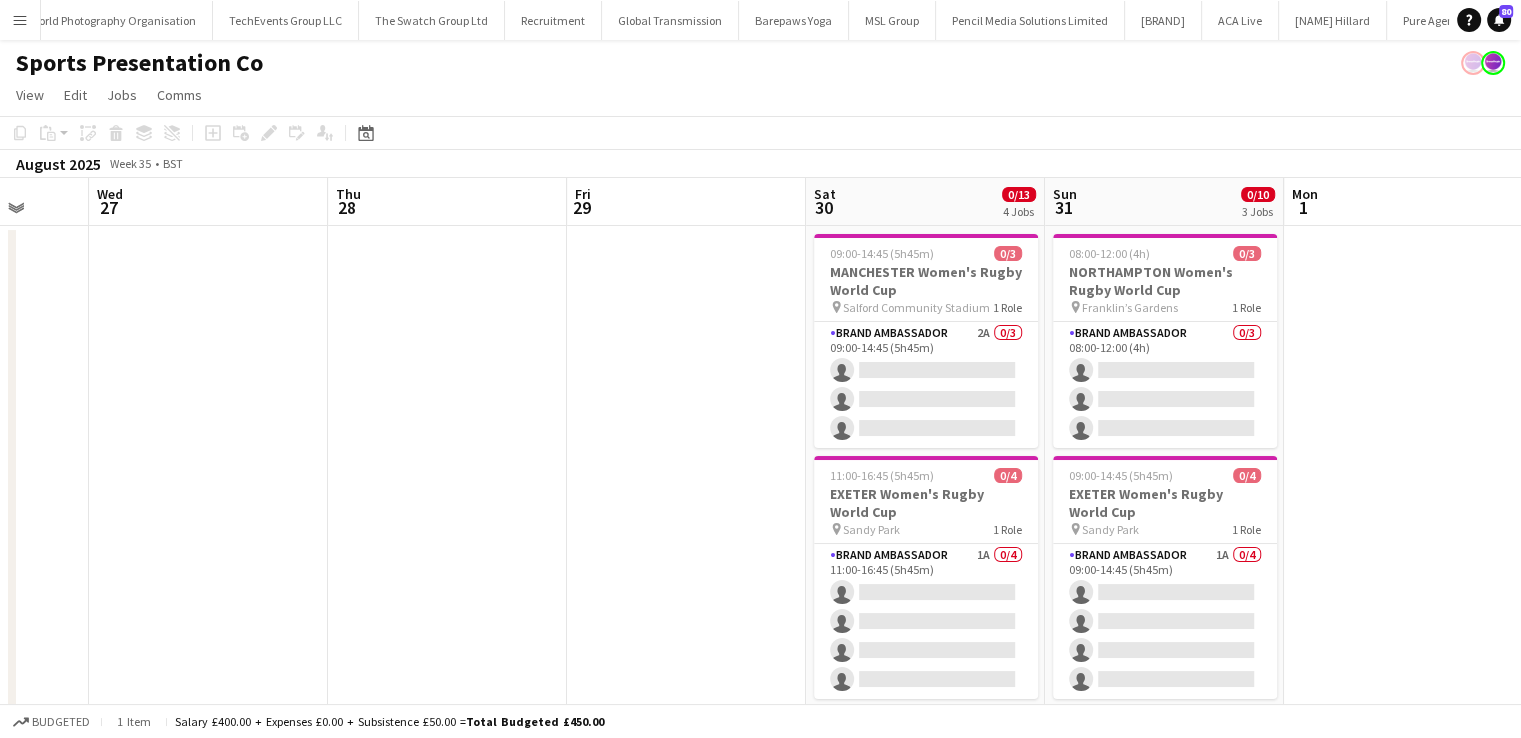 drag, startPoint x: 650, startPoint y: 363, endPoint x: 496, endPoint y: 346, distance: 154.93547 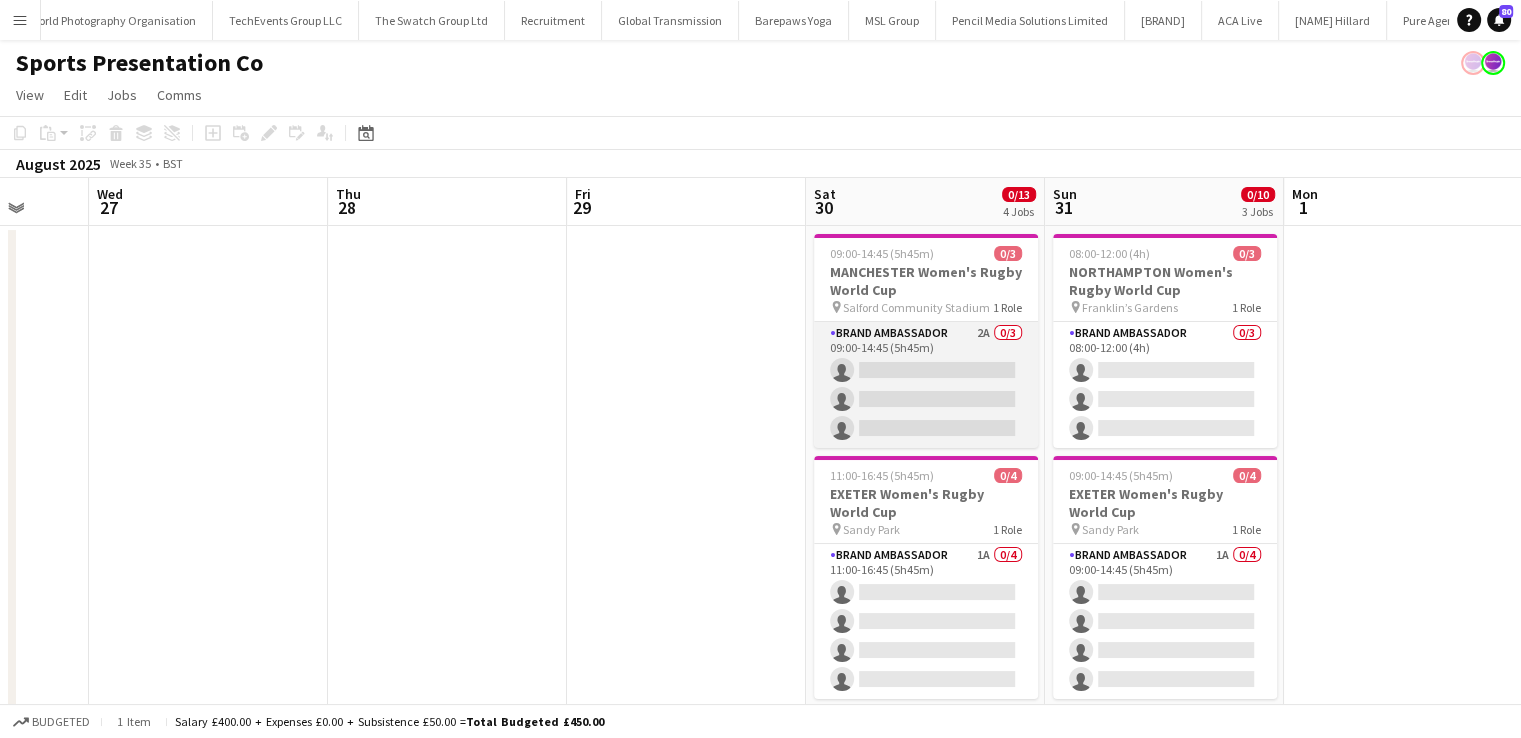 click on "Brand Ambassador   2A   0/3   09:00-14:45 (5h45m)
single-neutral-actions
single-neutral-actions
single-neutral-actions" at bounding box center [926, 385] 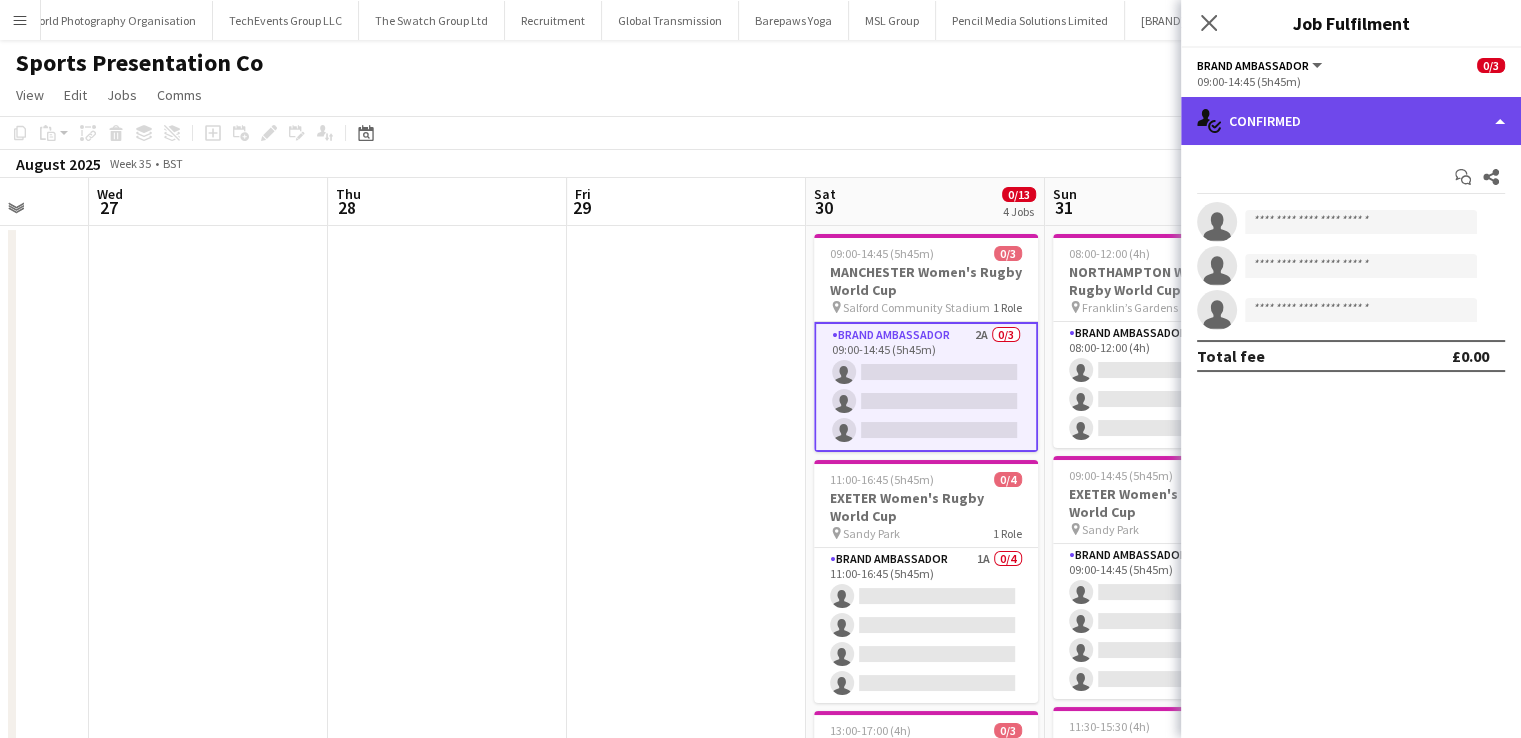 click on "single-neutral-actions-check-2
Confirmed" 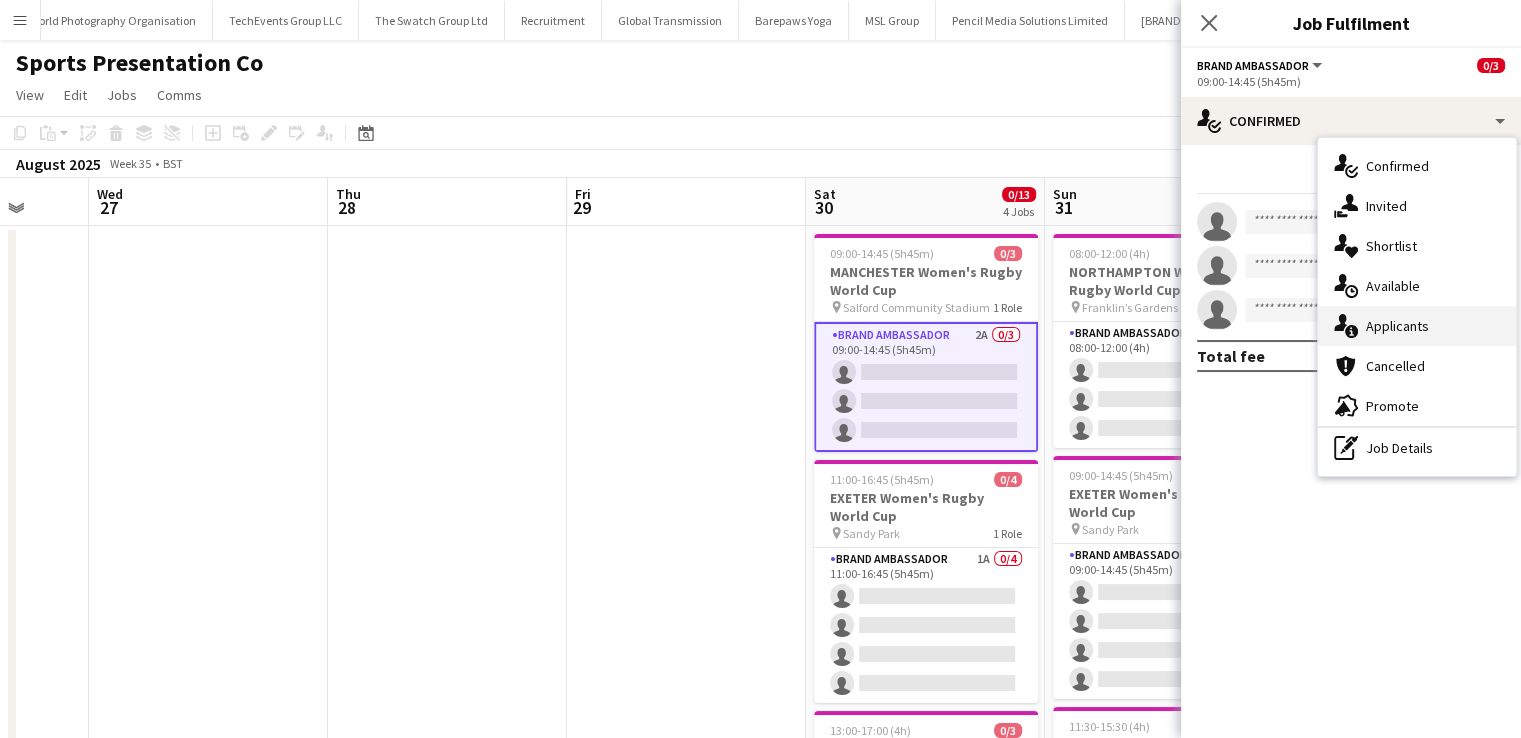 click on "single-neutral-actions-information
Applicants" at bounding box center (1417, 326) 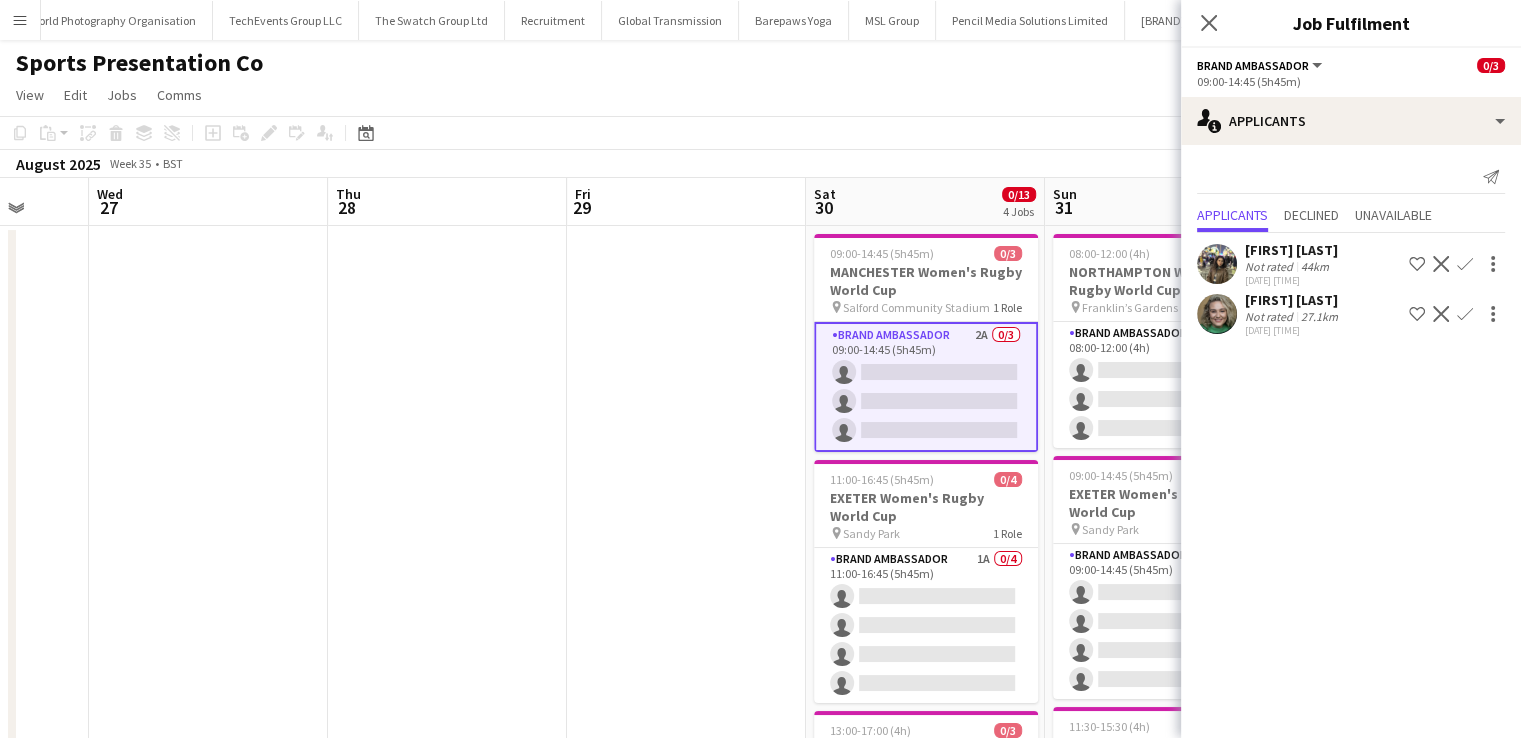 click on "[FIRST] [LAST]" 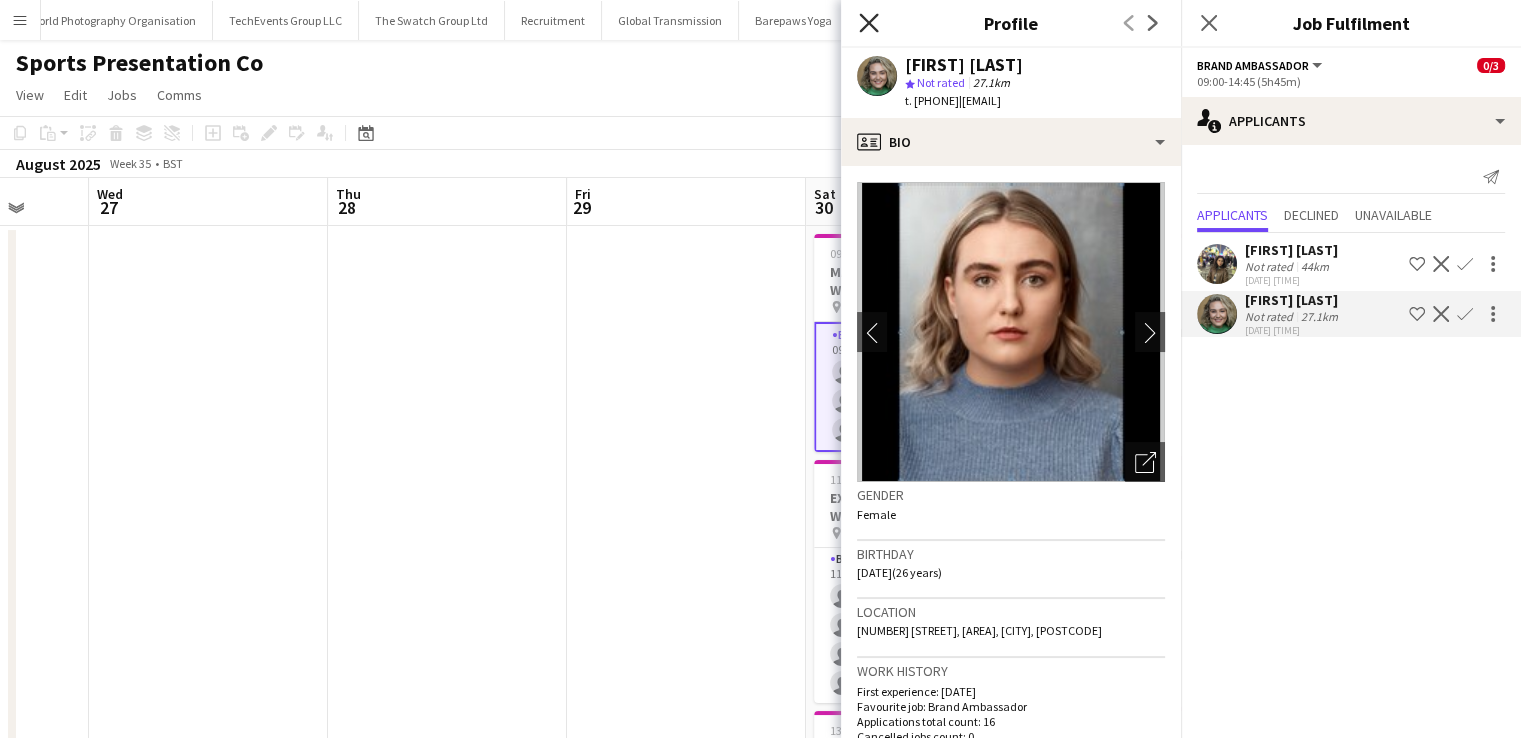click 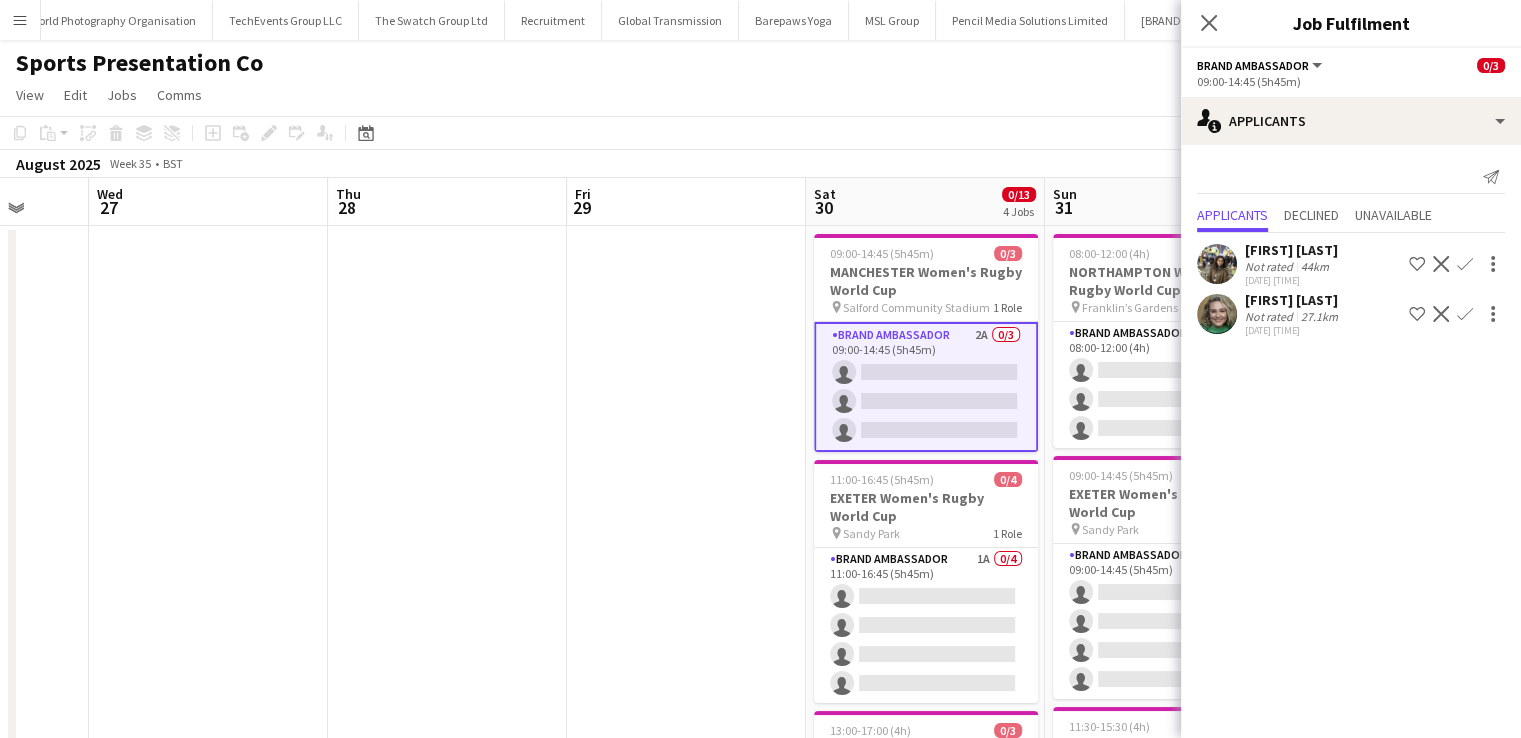 click on "Close pop-in" 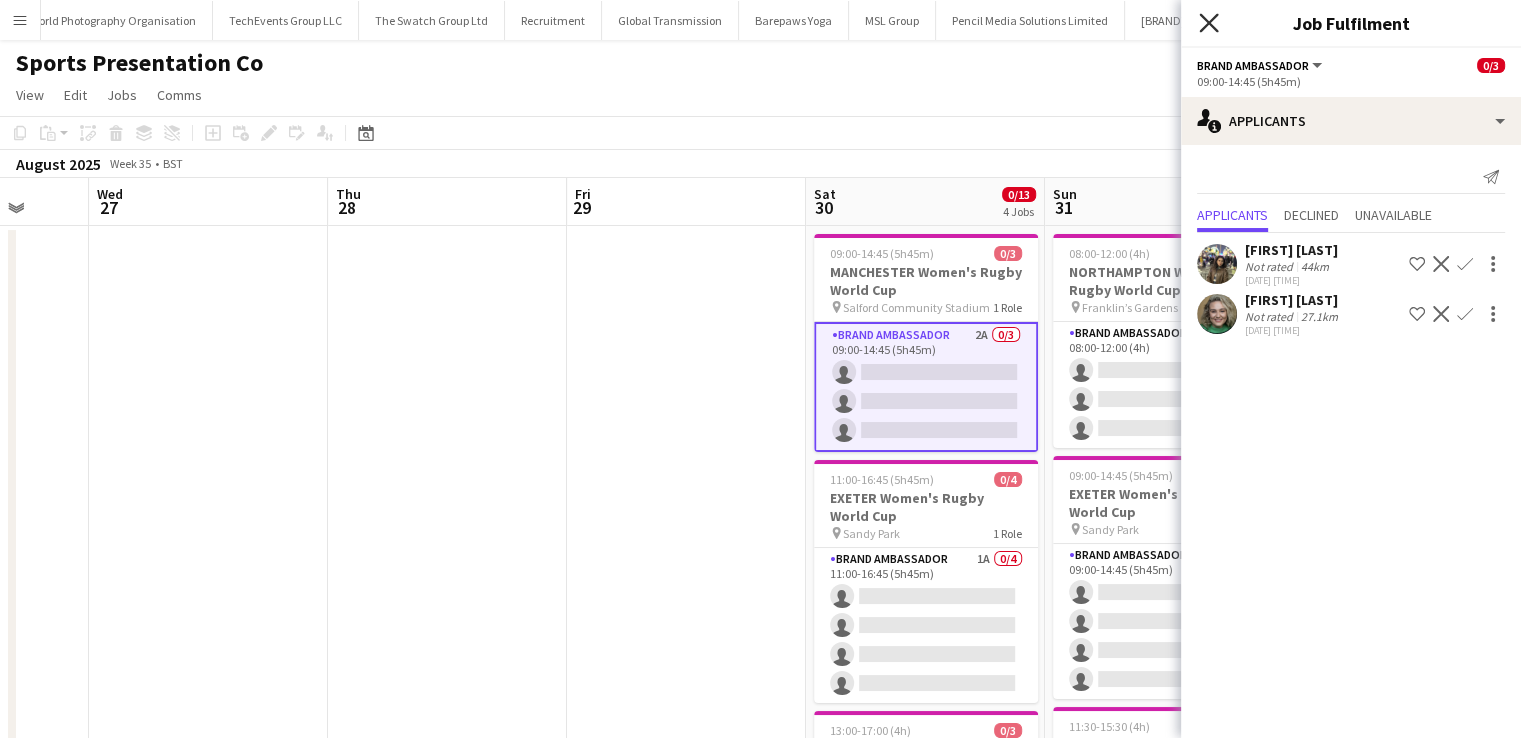 click on "Close pop-in" 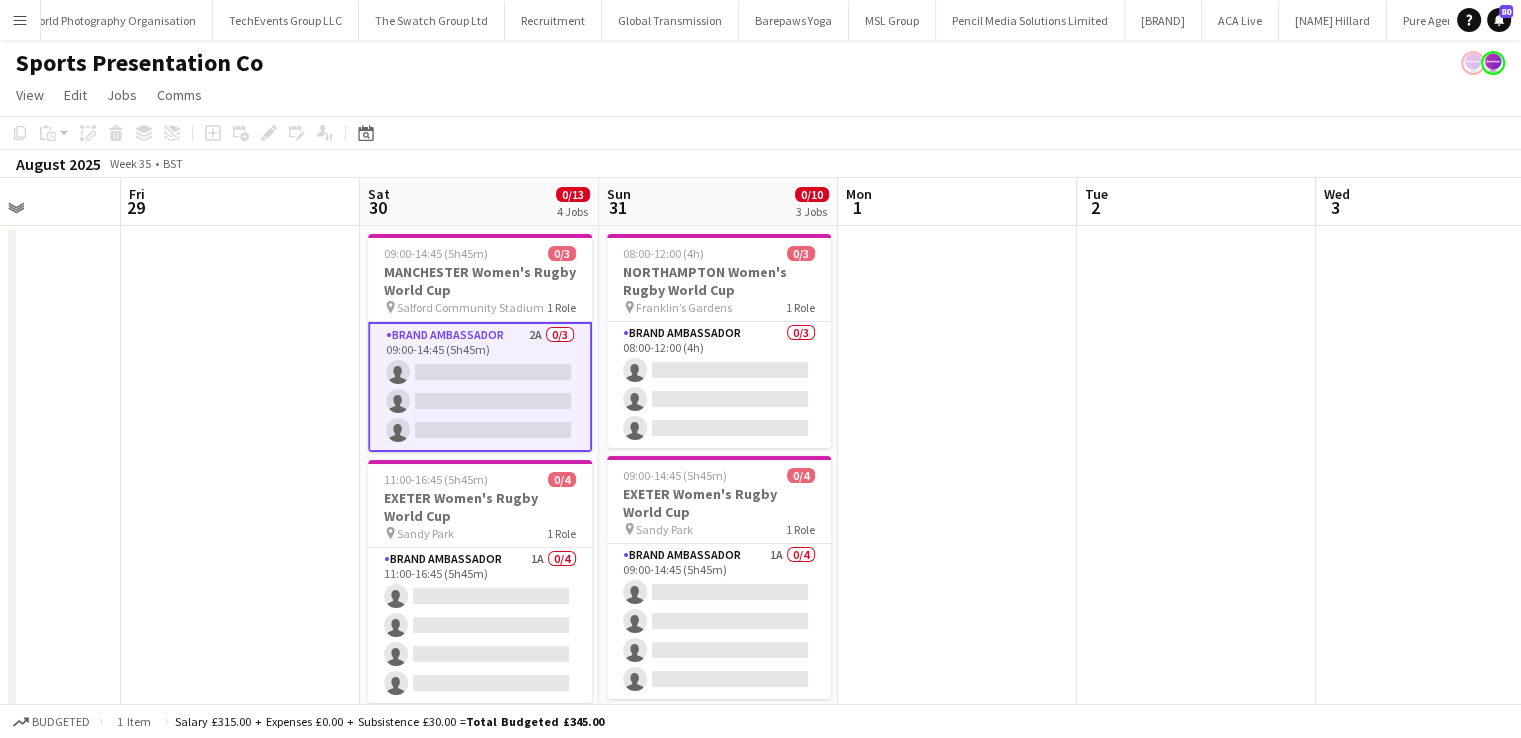 drag, startPoint x: 1411, startPoint y: 382, endPoint x: 965, endPoint y: 329, distance: 449.13806 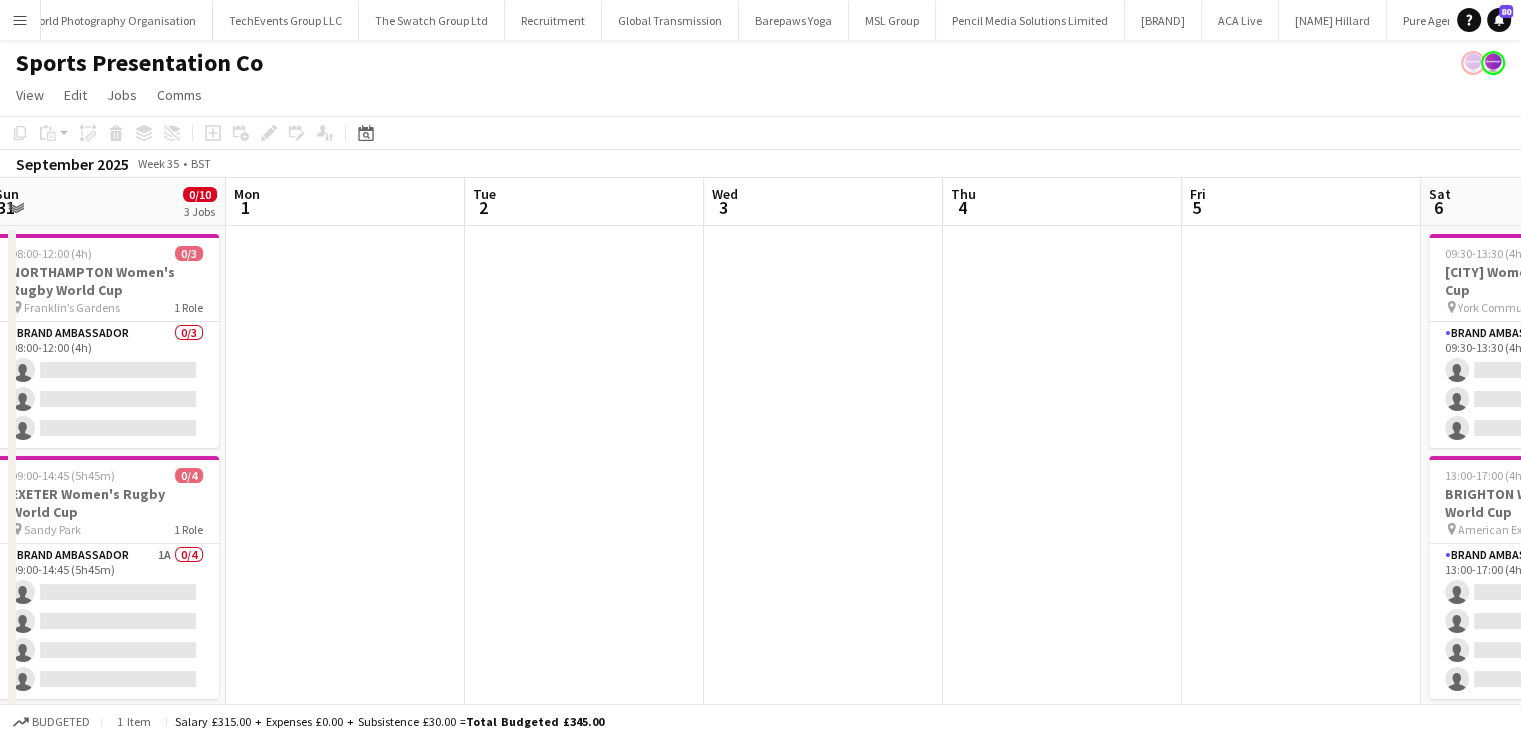 drag, startPoint x: 1082, startPoint y: 385, endPoint x: 634, endPoint y: 405, distance: 448.4462 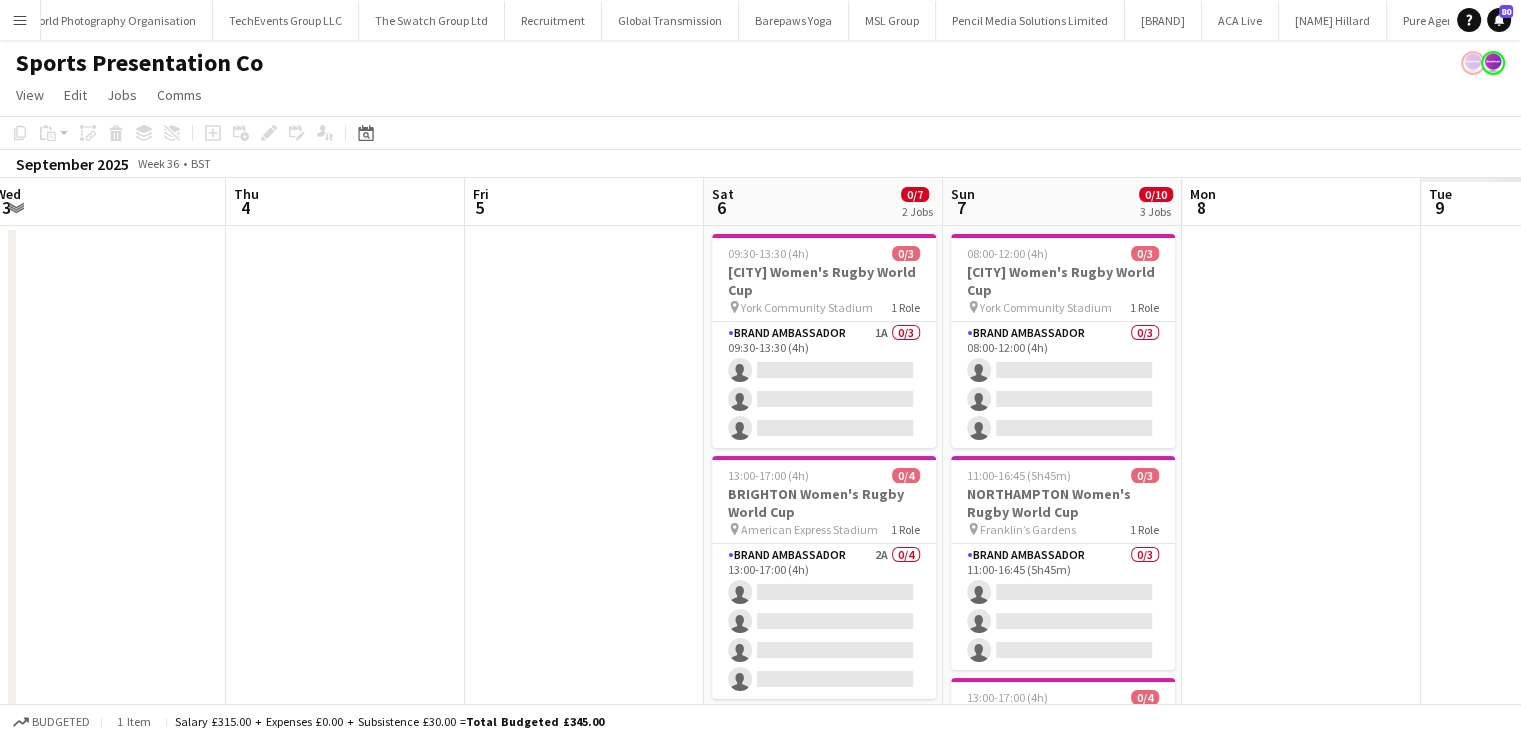 scroll, scrollTop: 0, scrollLeft: 676, axis: horizontal 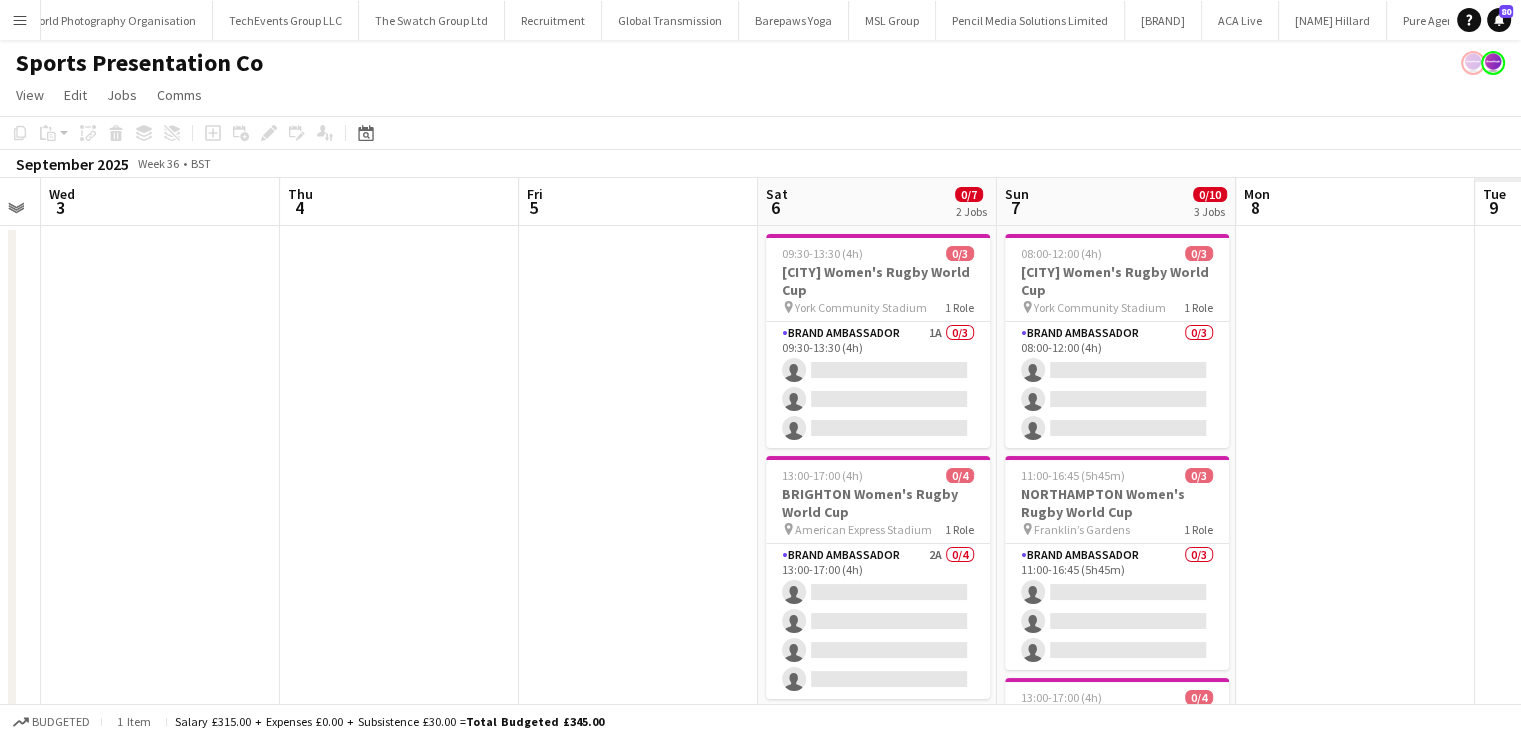 drag, startPoint x: 1104, startPoint y: 398, endPoint x: 441, endPoint y: 372, distance: 663.5096 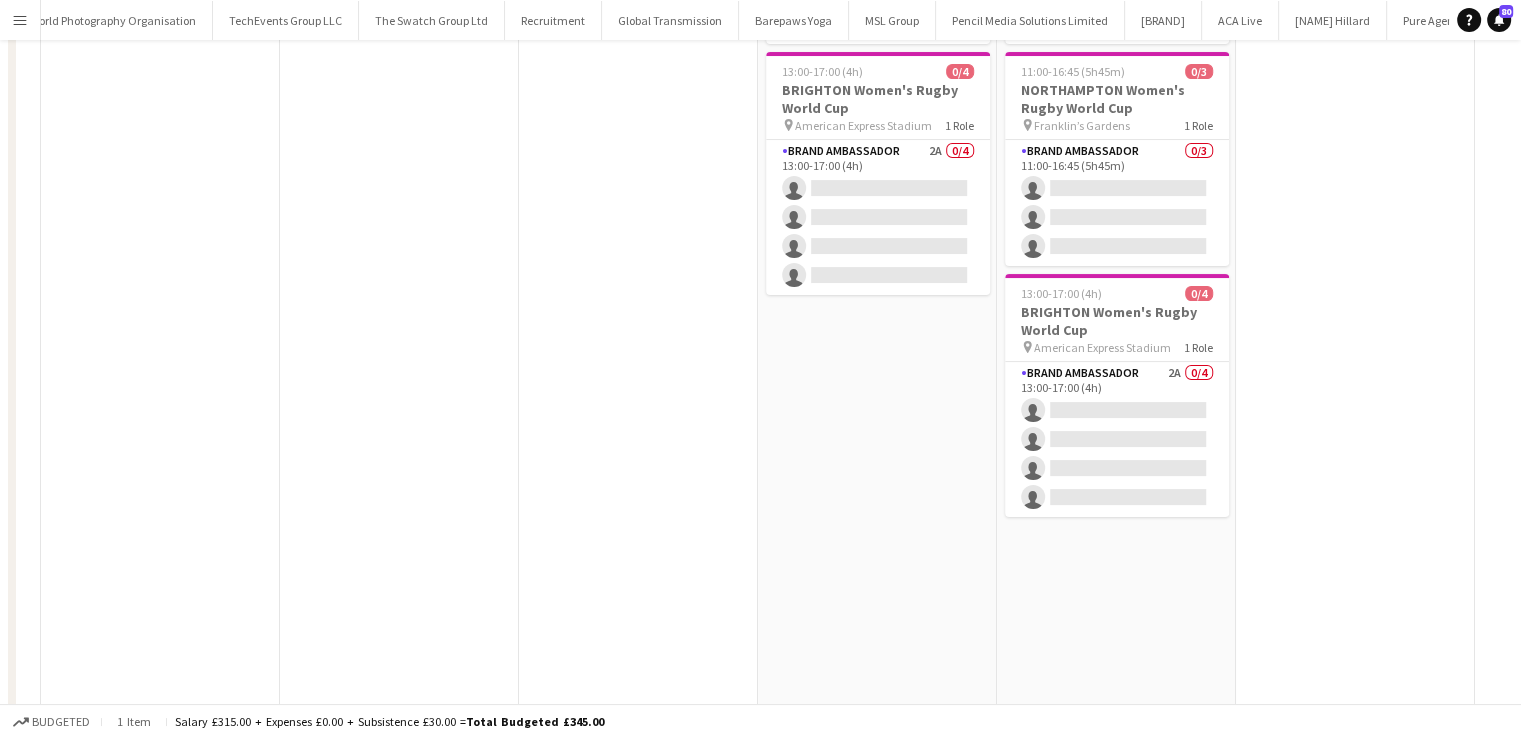 scroll, scrollTop: 0, scrollLeft: 0, axis: both 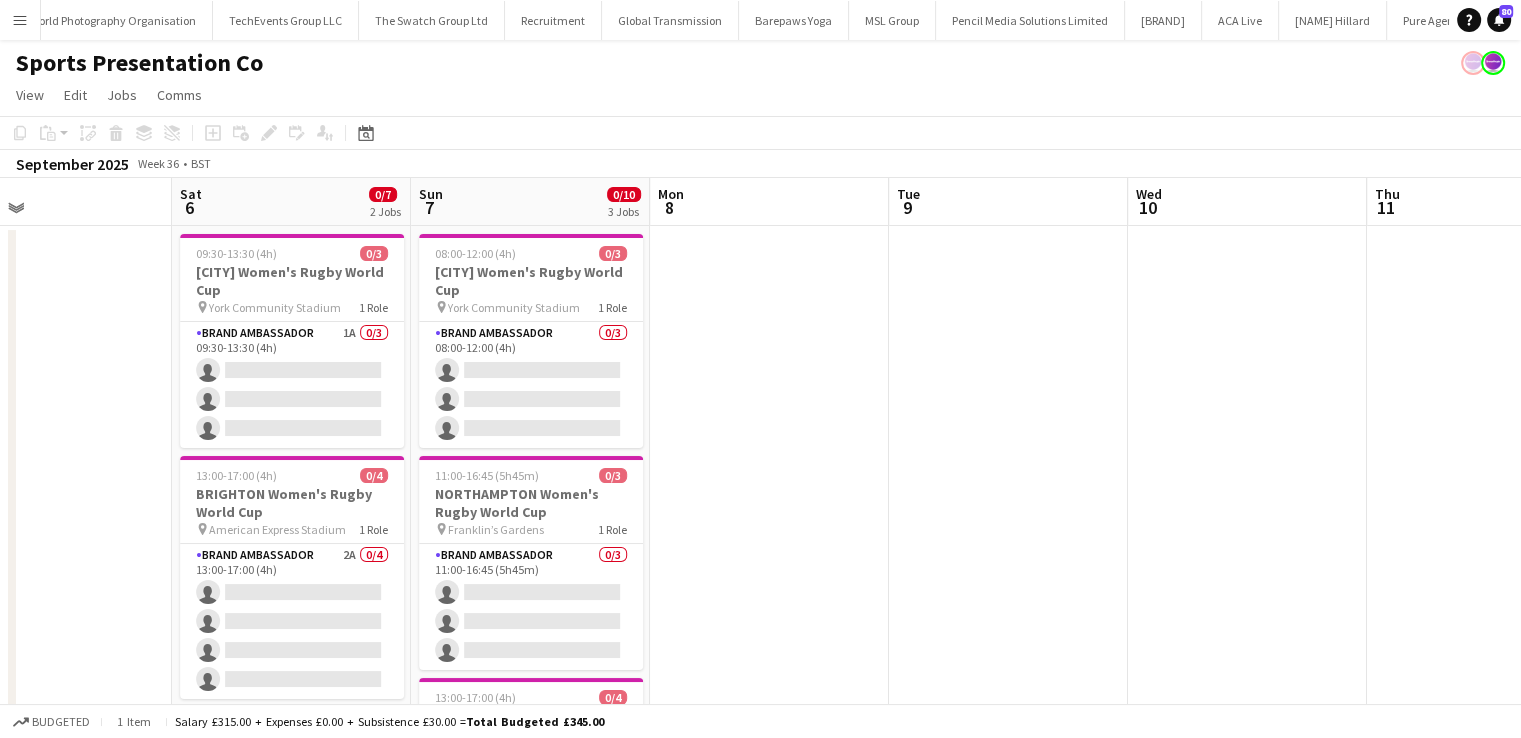 click on "Tue   2   Wed   3   Thu   4   Fri   5   Sat   6   0/7   2 Jobs   Sun   7   0/10   3 Jobs   Mon   8   Tue   9   Wed   10   Thu   11   Fri   12   Sat   13      09:30-13:30 (4h)    0/3   [CITY] Women's Rugby World Cup
pin
York Community Stadium   1 Role   Brand Ambassador   1A   0/3   09:30-13:30 (4h)
single-neutral-actions
single-neutral-actions
single-neutral-actions
13:00-17:00 (4h)    0/4   [CITY] Women's Rugby World Cup
pin
American Express Stadium   1 Role   Brand Ambassador   2A   0/4   13:00-17:00 (4h)
single-neutral-actions
single-neutral-actions
single-neutral-actions
single-neutral-actions
08:00-12:00 (4h)    0/3   [CITY] Women's Rugby World Cup
pin" at bounding box center (760, 683) 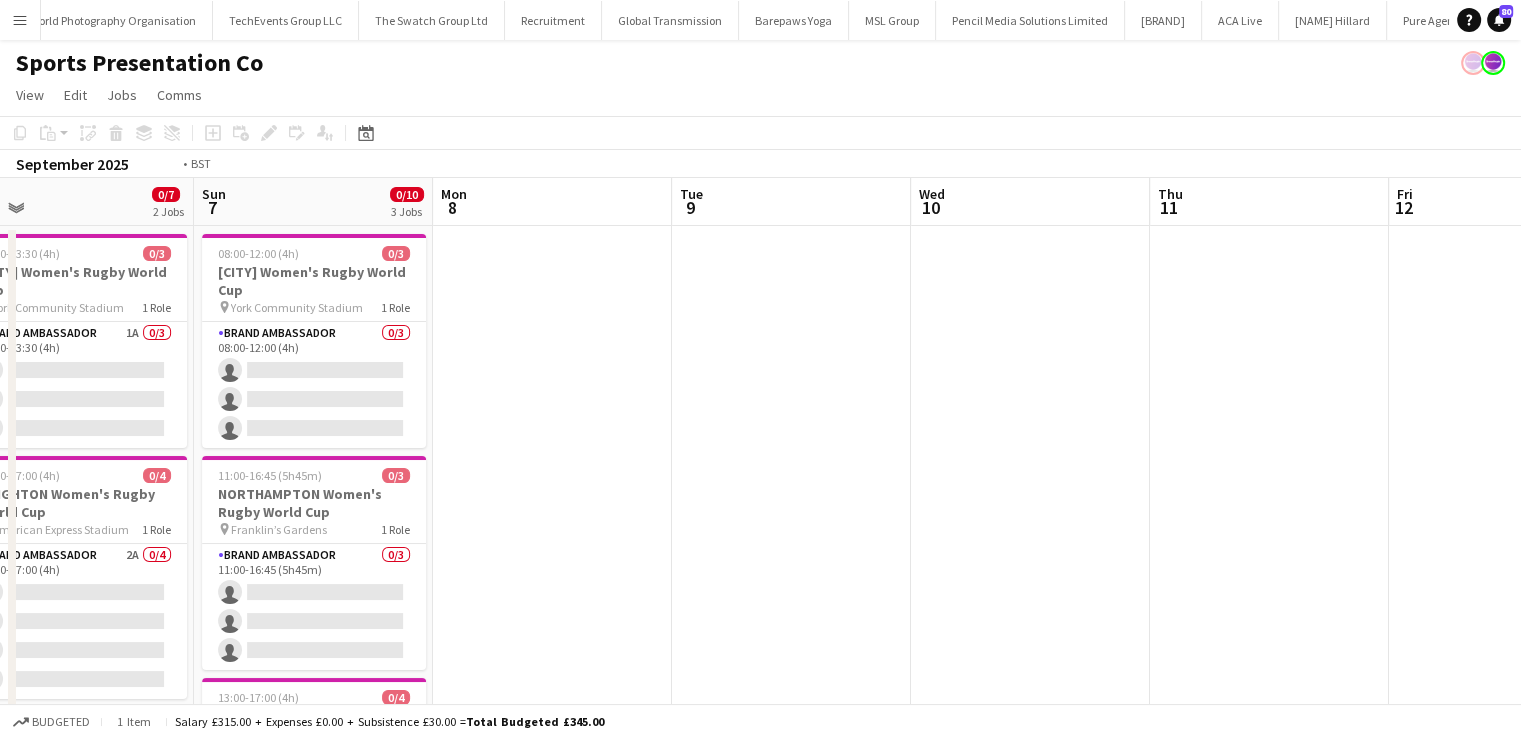 drag, startPoint x: 1248, startPoint y: 420, endPoint x: 554, endPoint y: 407, distance: 694.12177 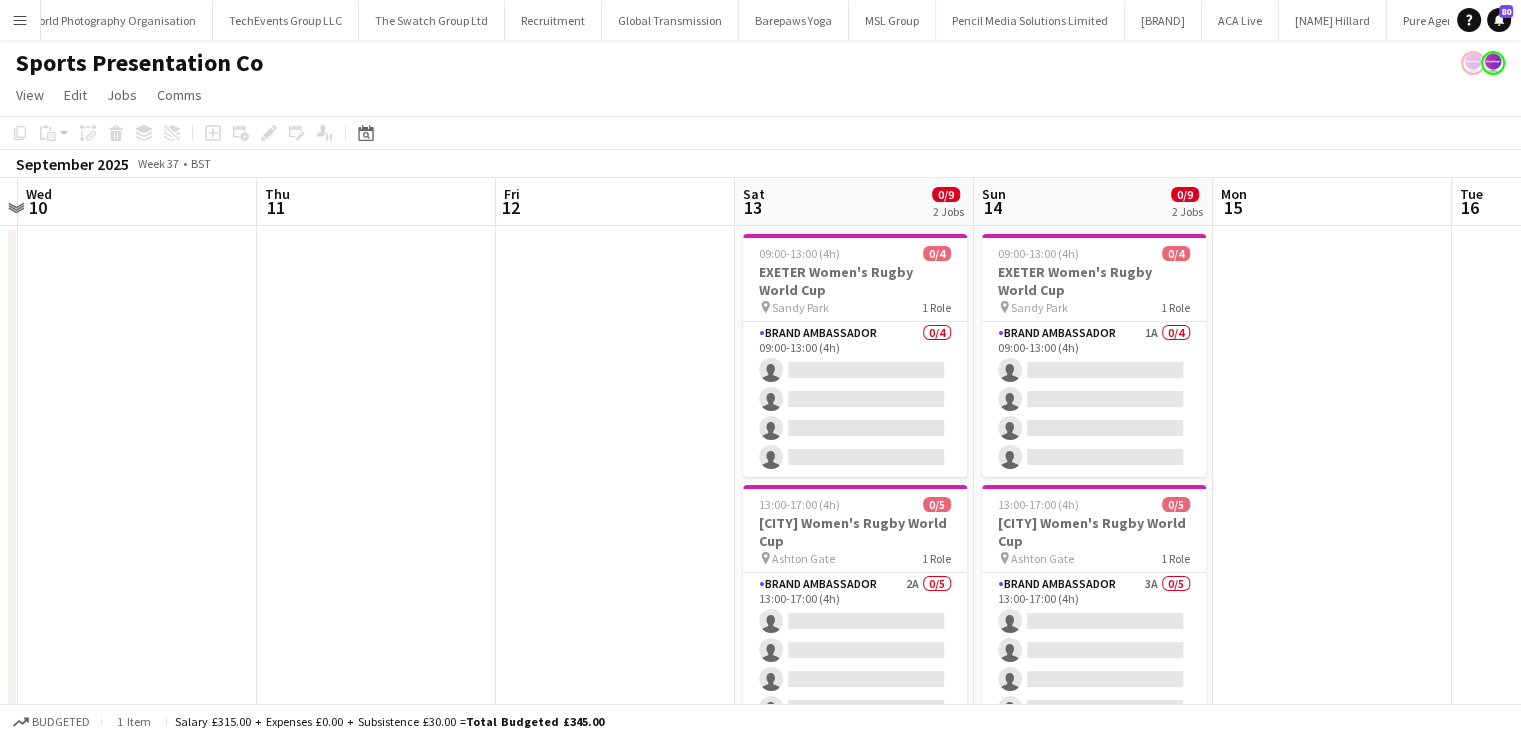 scroll, scrollTop: 0, scrollLeft: 704, axis: horizontal 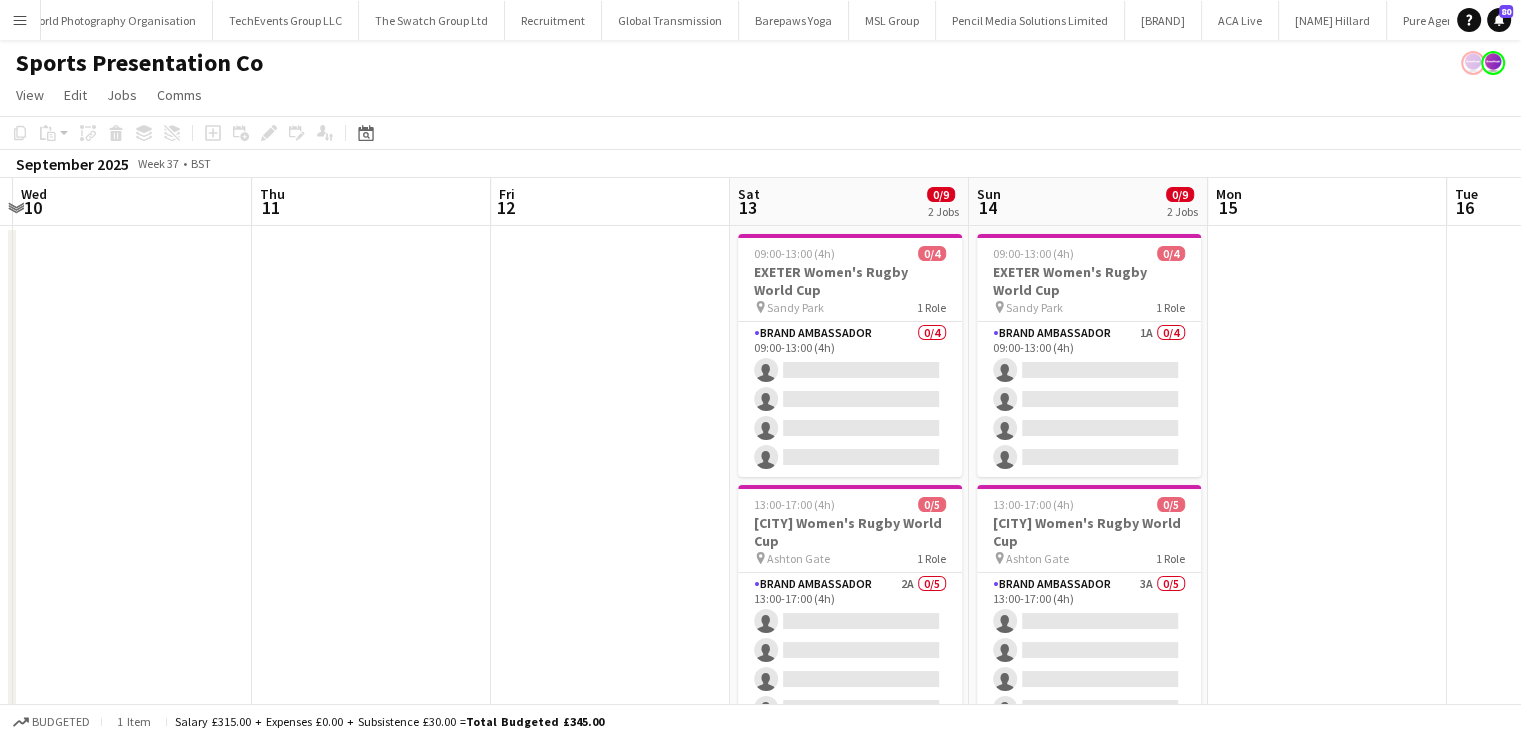drag, startPoint x: 1016, startPoint y: 433, endPoint x: 596, endPoint y: 447, distance: 420.23328 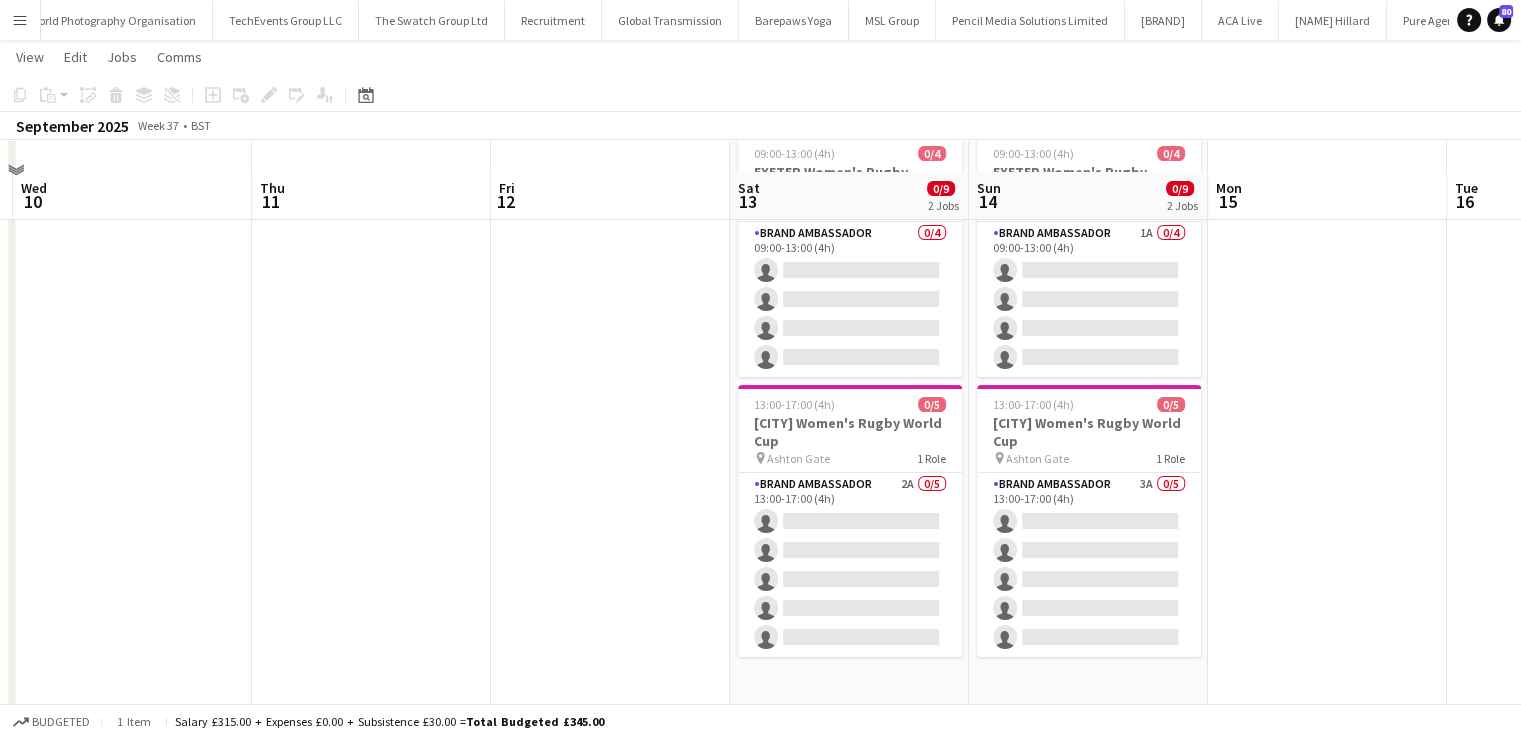 scroll, scrollTop: 222, scrollLeft: 0, axis: vertical 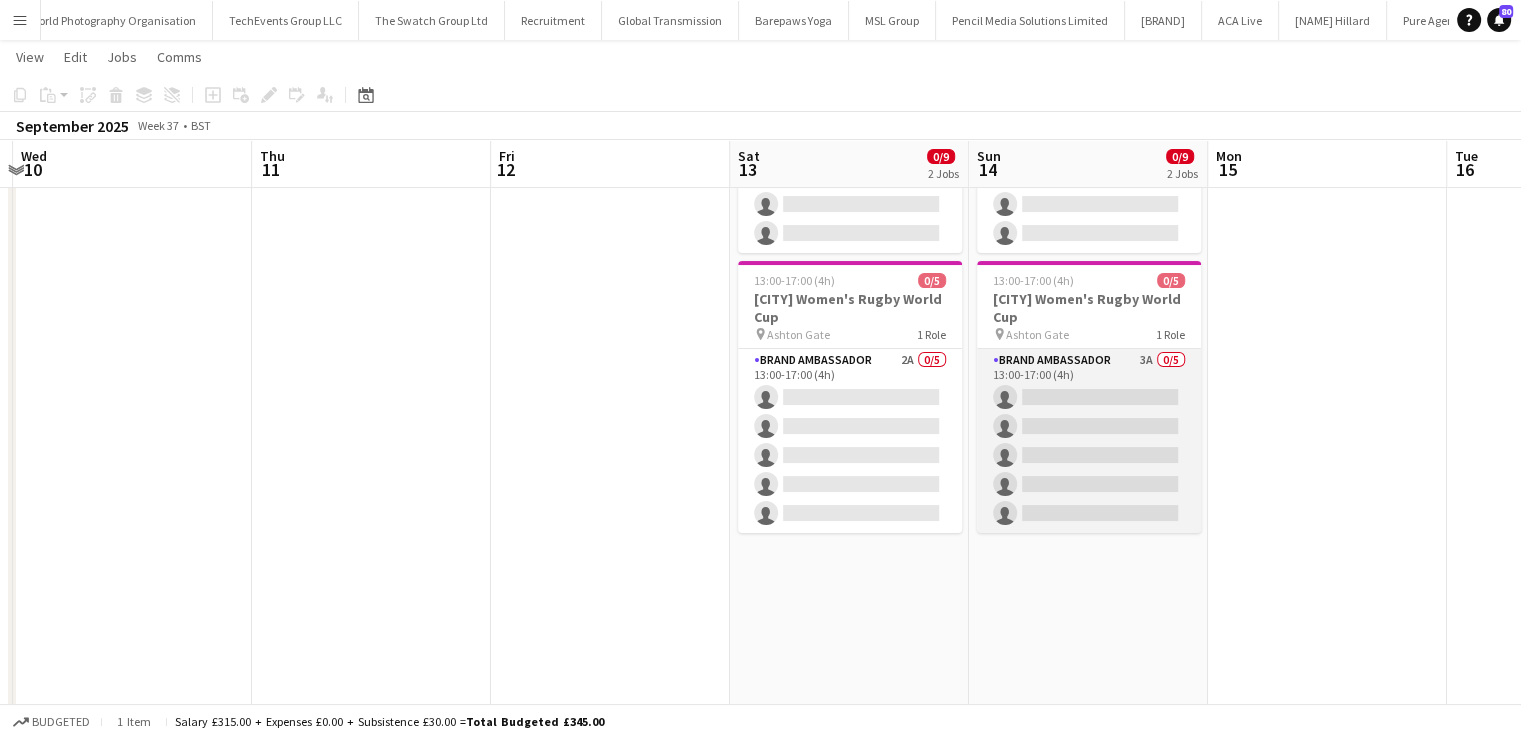 click on "Brand Ambassador   3A   0/5   13:00-17:00 (4h)
single-neutral-actions
single-neutral-actions
single-neutral-actions
single-neutral-actions
single-neutral-actions" at bounding box center [1089, 441] 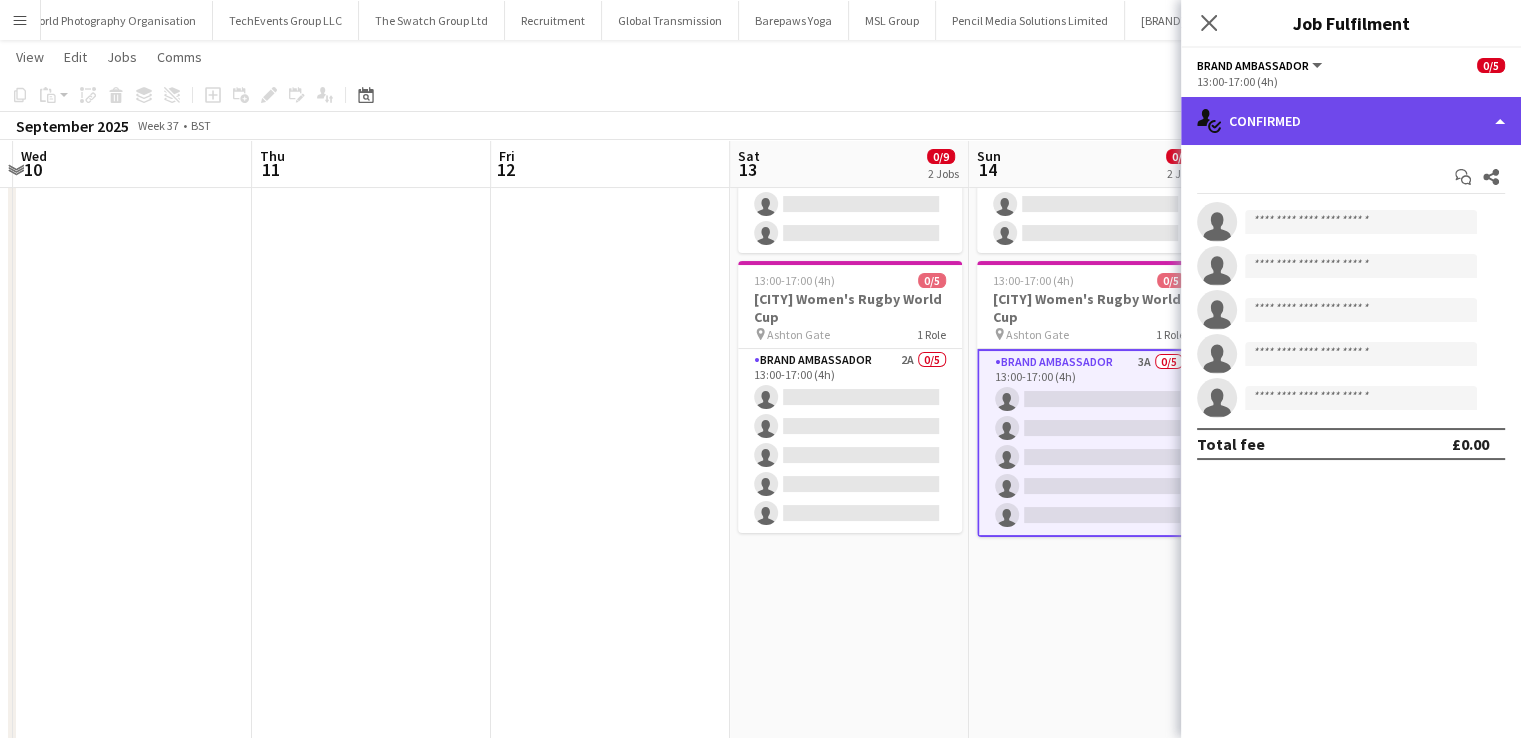click on "single-neutral-actions-check-2
Confirmed" 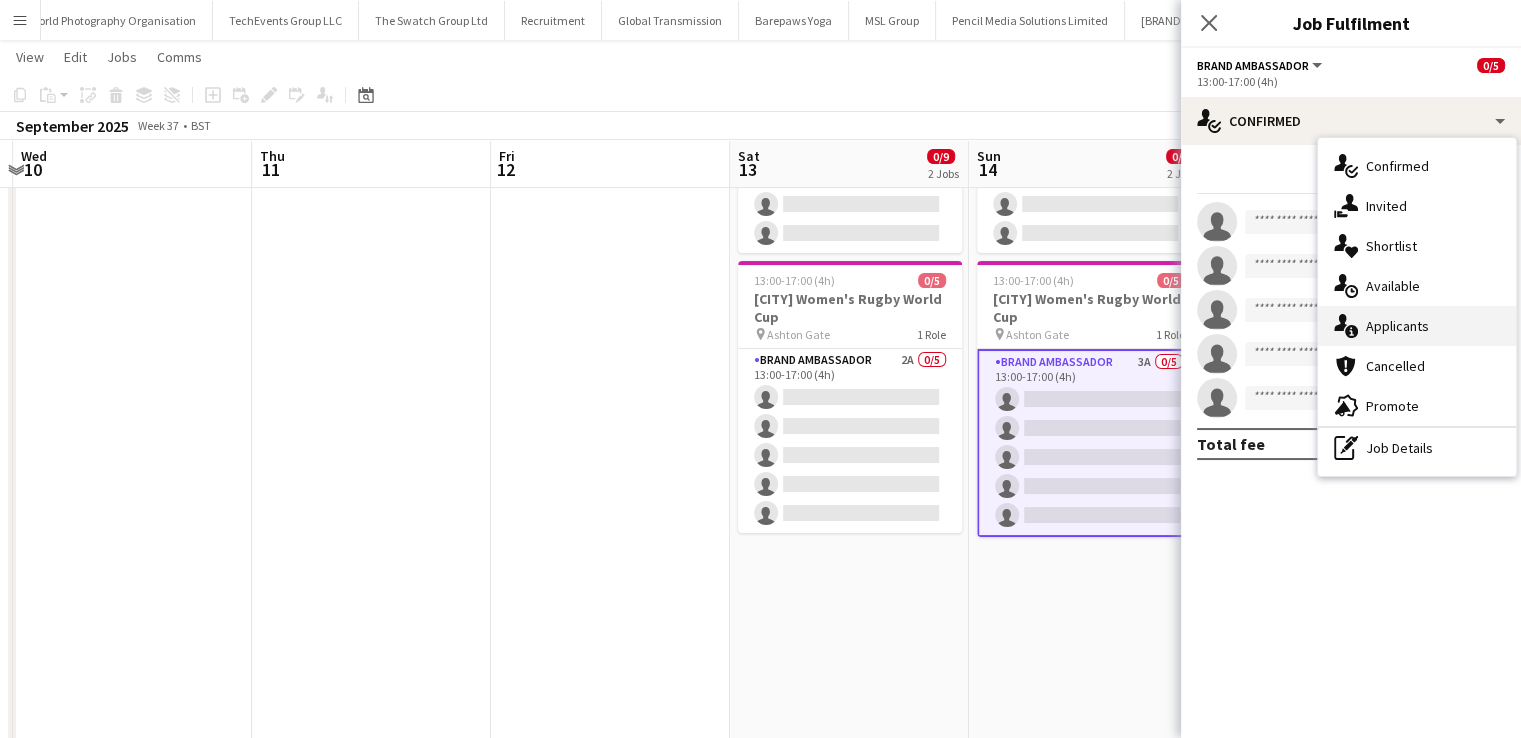 click on "single-neutral-actions-information
Applicants" at bounding box center (1417, 326) 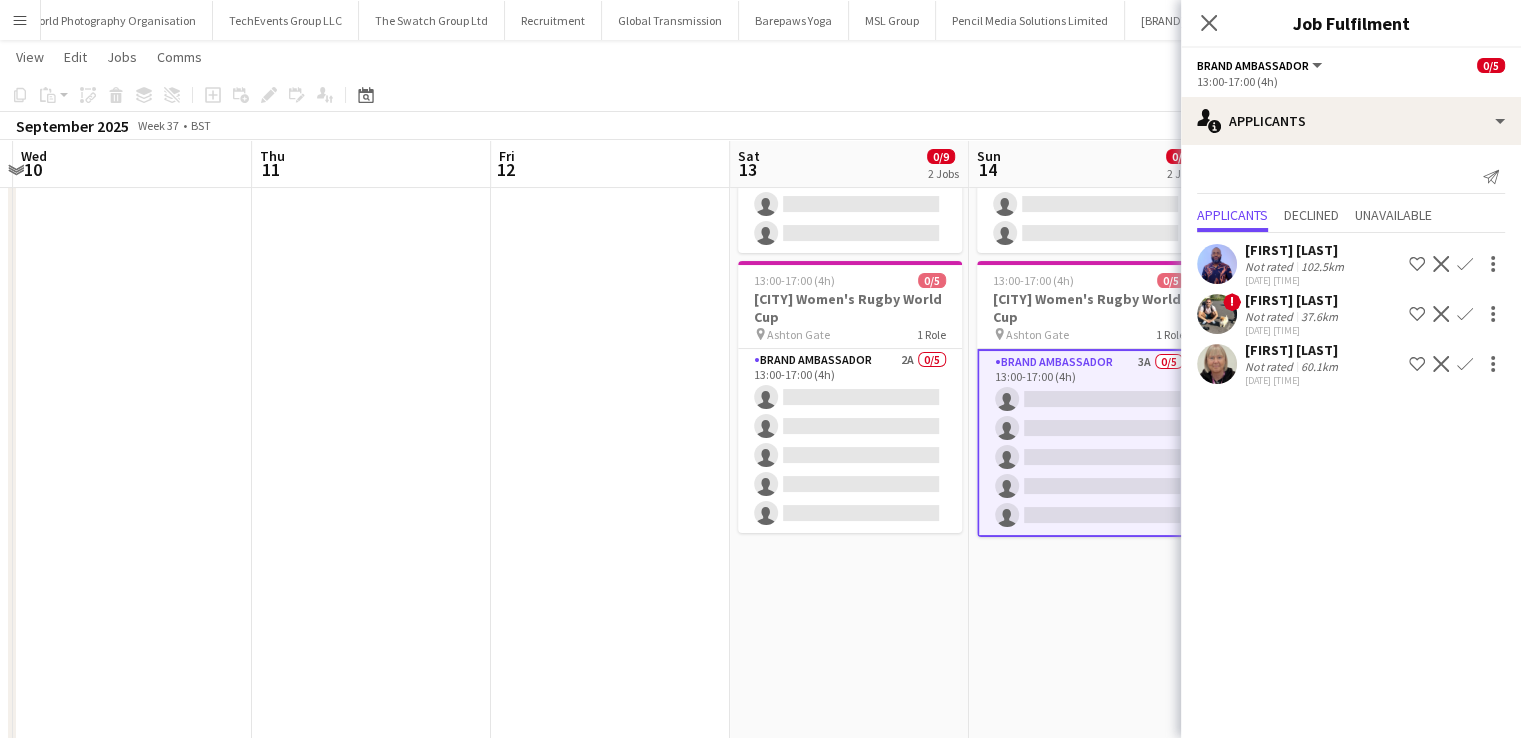 click on "[FIRST] [LAST]" at bounding box center [1293, 350] 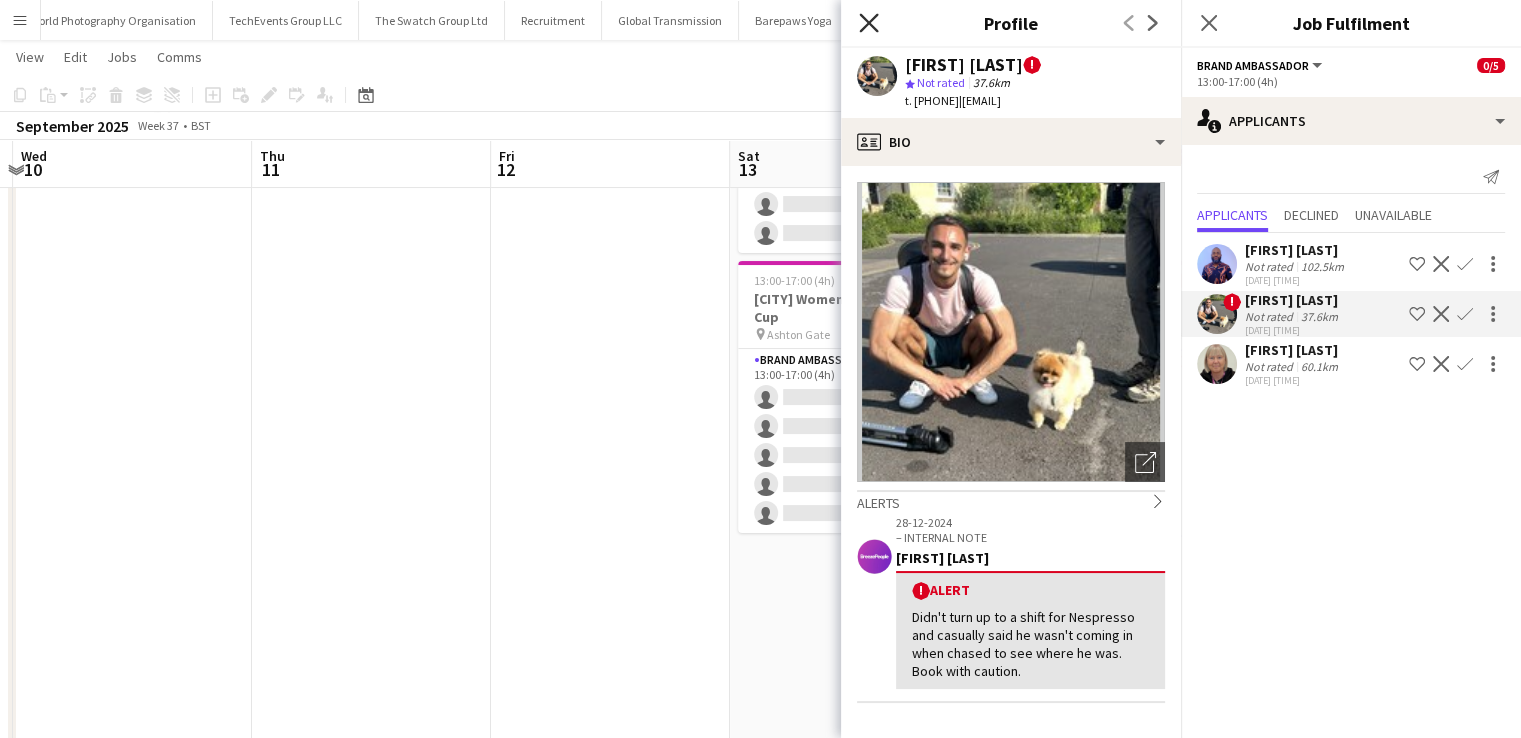 click on "Close pop-in" 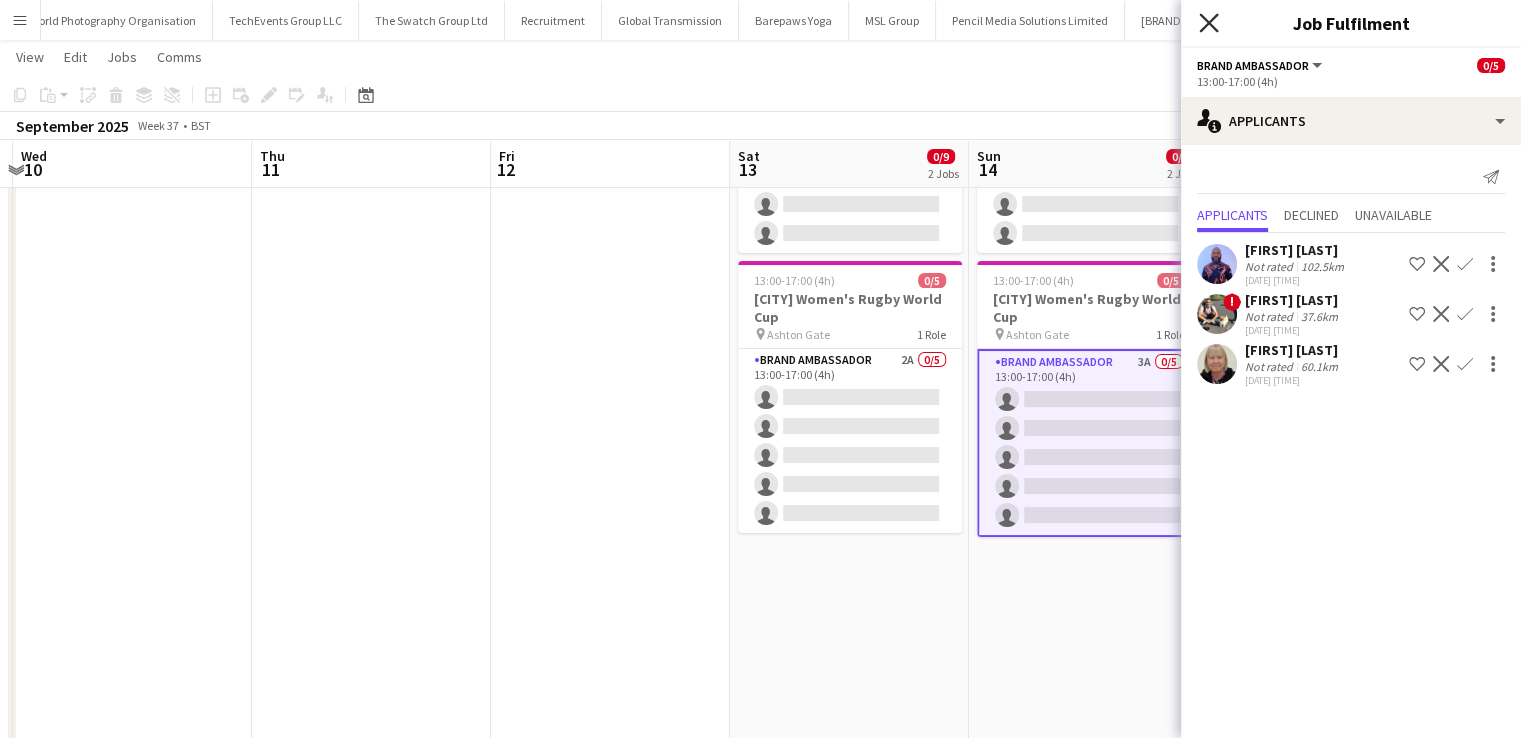 click on "Close pop-in" 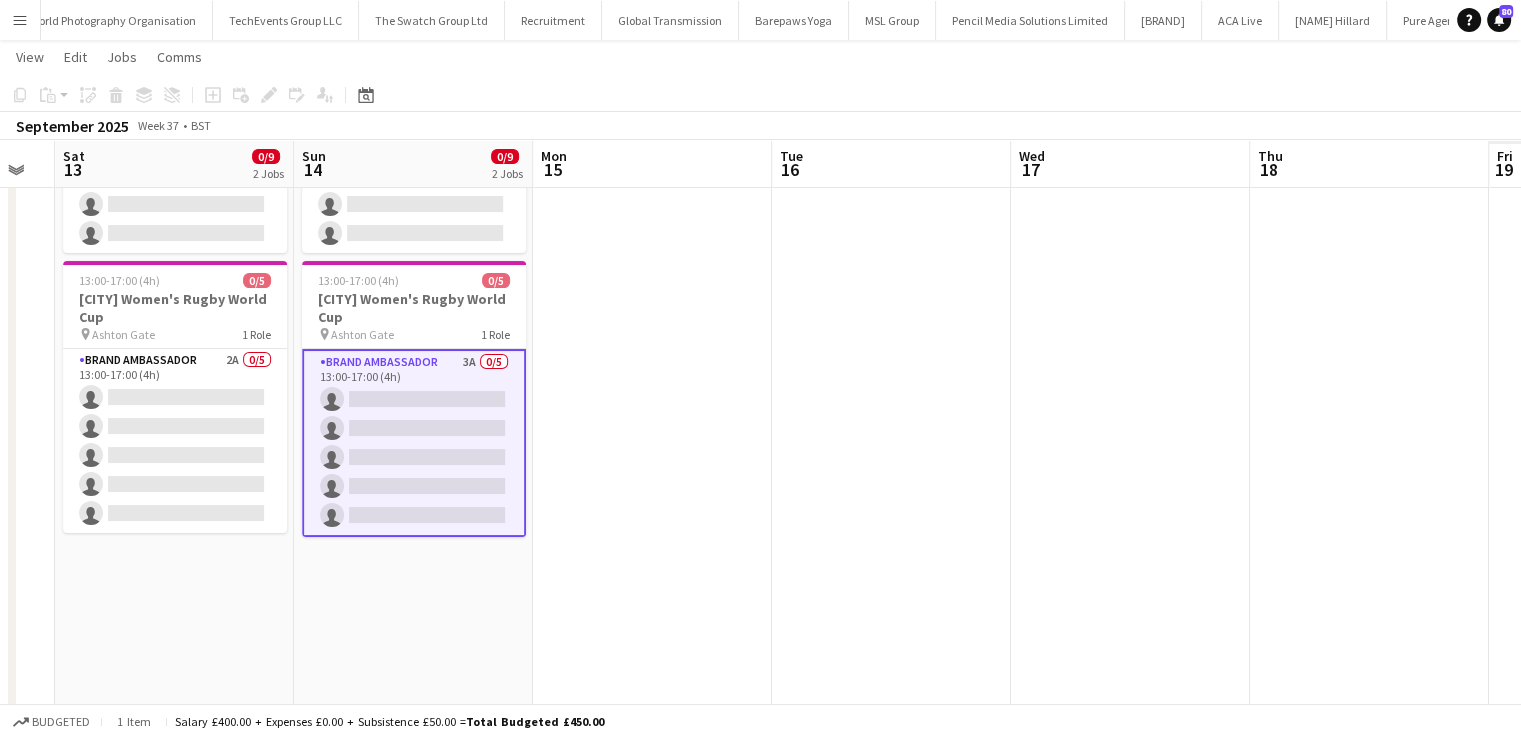 drag, startPoint x: 1374, startPoint y: 346, endPoint x: 701, endPoint y: 445, distance: 680.2426 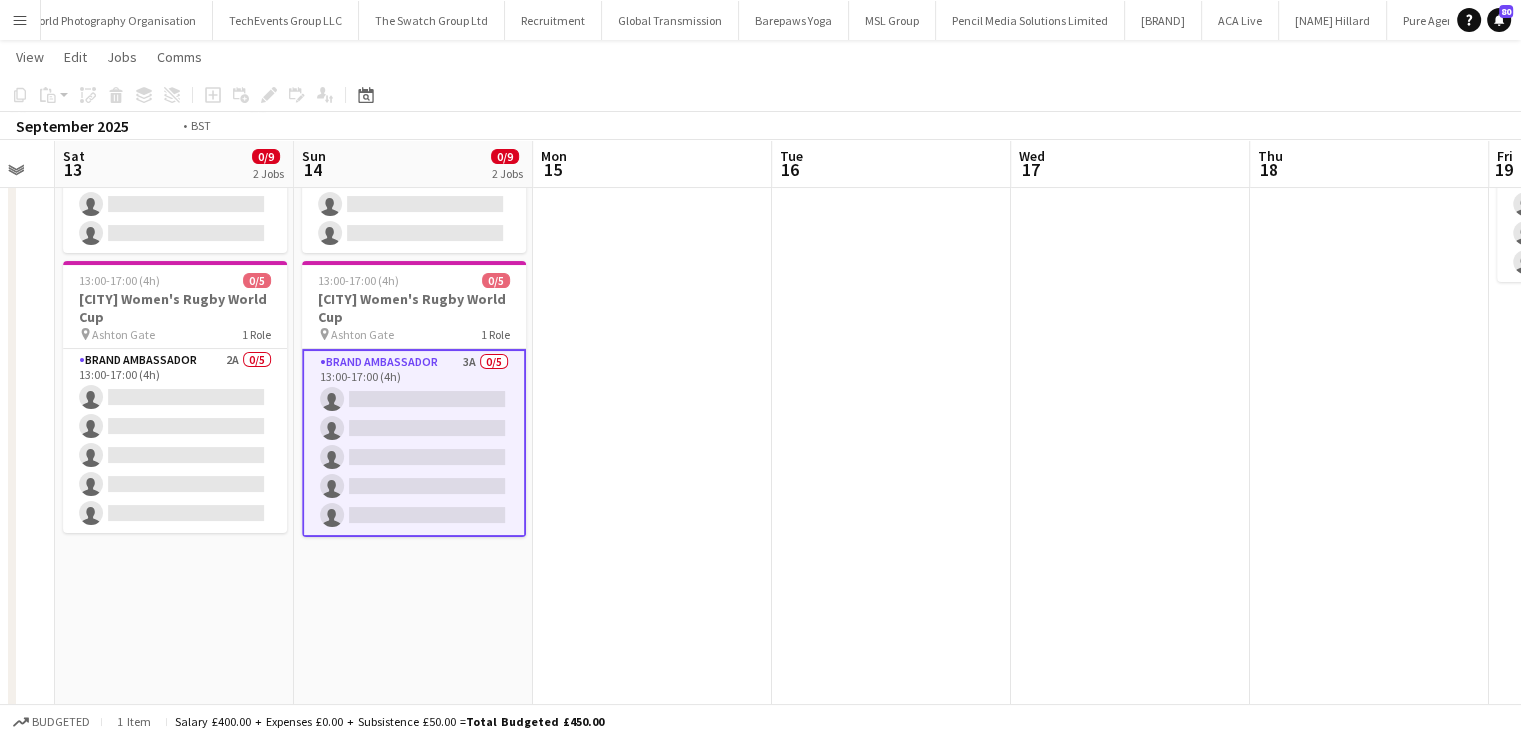scroll, scrollTop: 0, scrollLeft: 644, axis: horizontal 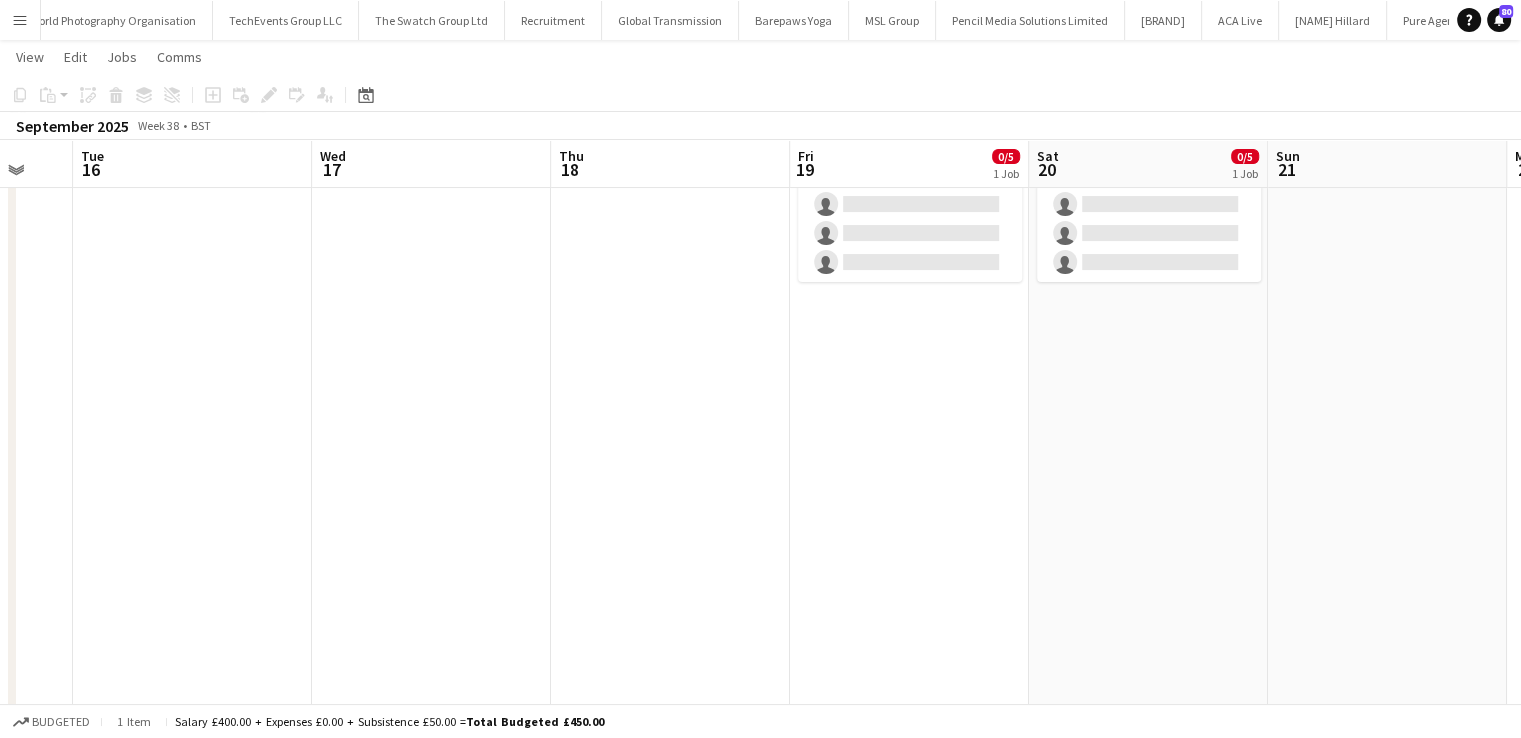 drag, startPoint x: 1127, startPoint y: 478, endPoint x: 433, endPoint y: 543, distance: 697.0373 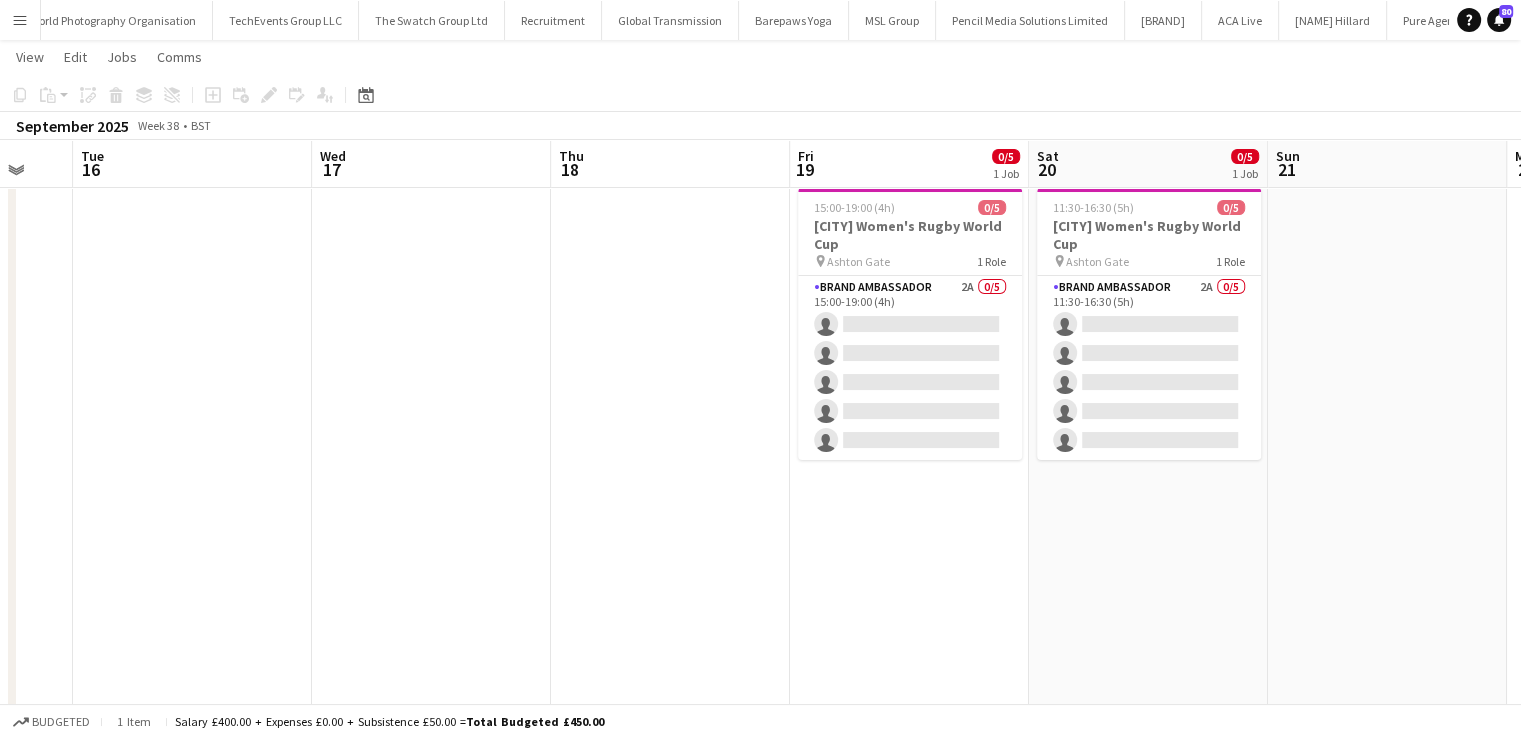 scroll, scrollTop: 8, scrollLeft: 0, axis: vertical 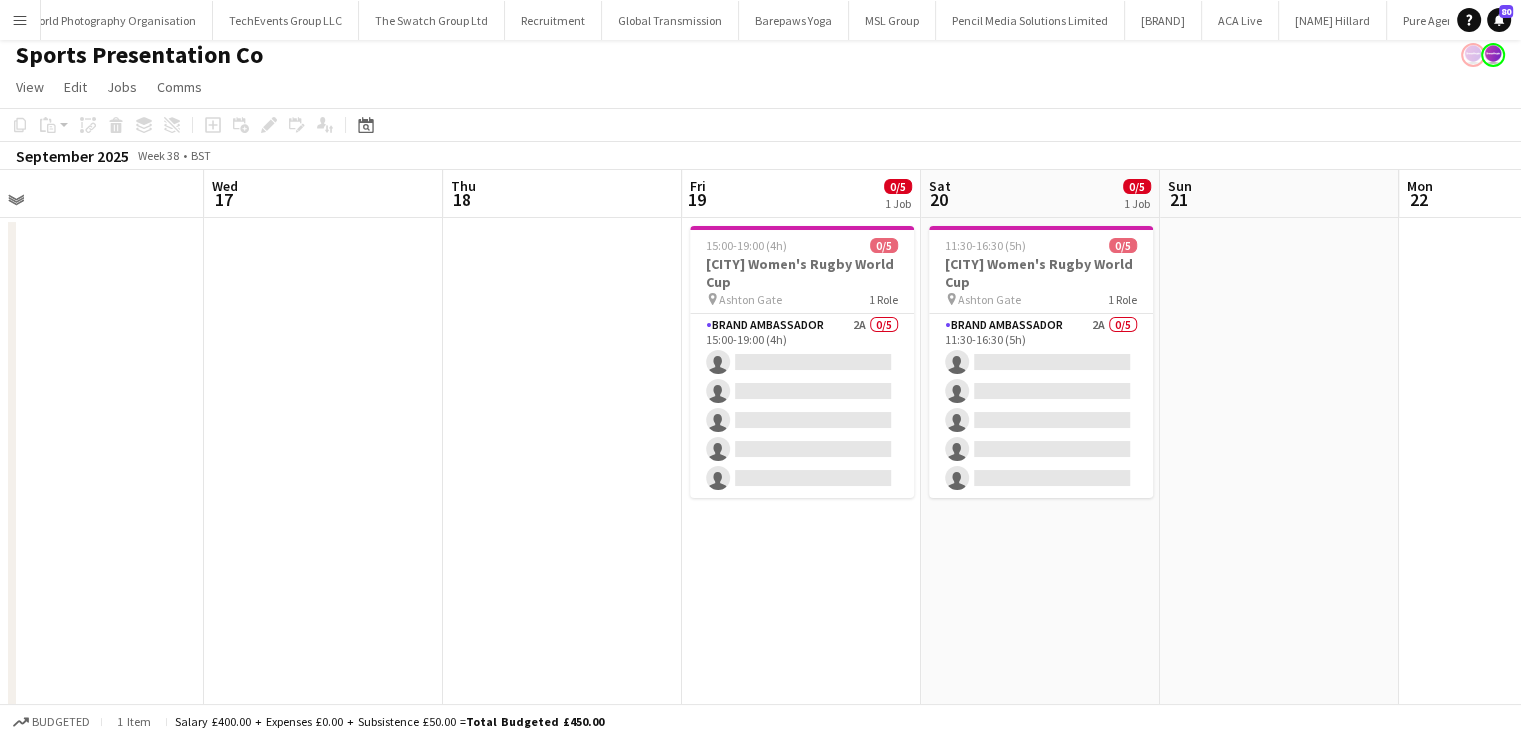 drag, startPoint x: 1510, startPoint y: 425, endPoint x: 924, endPoint y: 409, distance: 586.2184 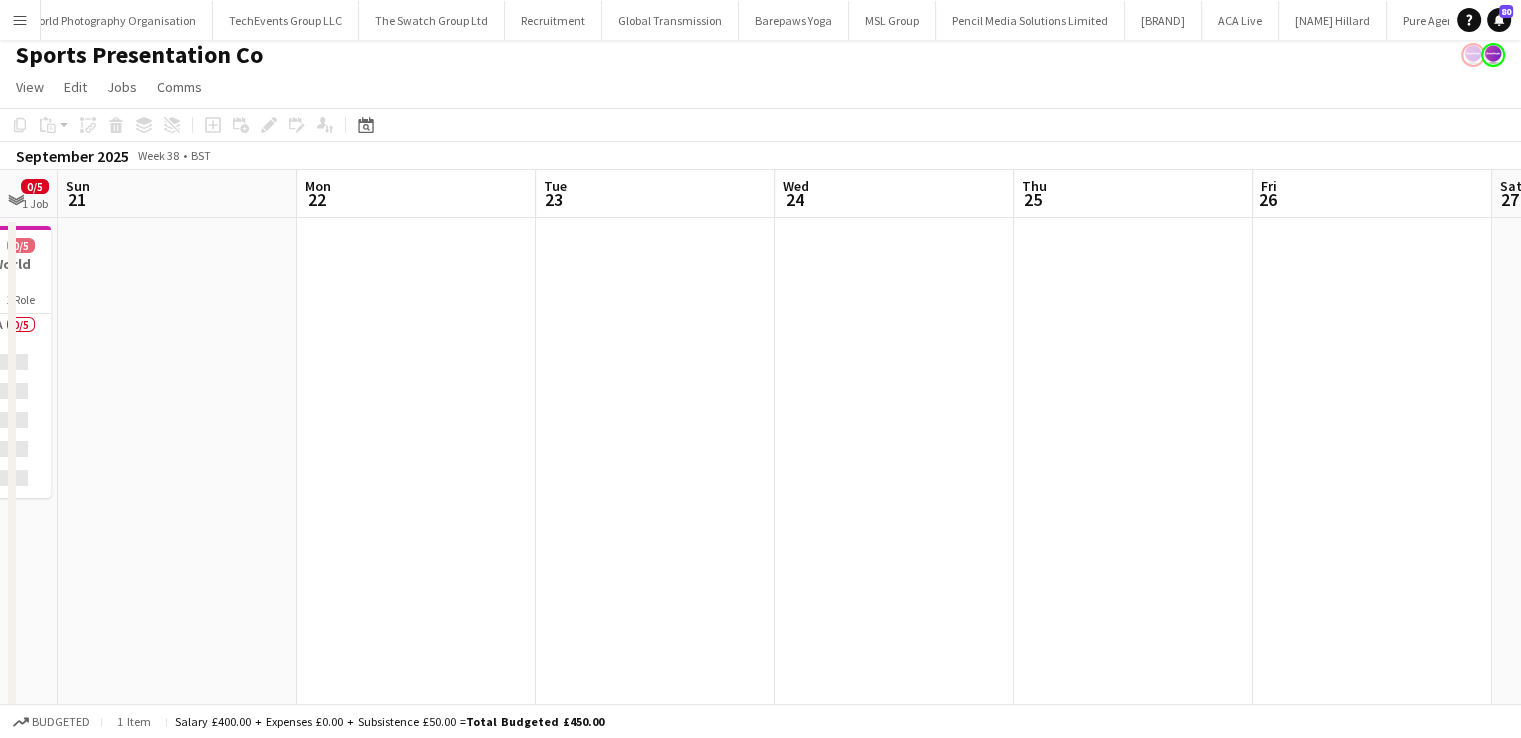 drag, startPoint x: 1260, startPoint y: 408, endPoint x: 637, endPoint y: 456, distance: 624.8464 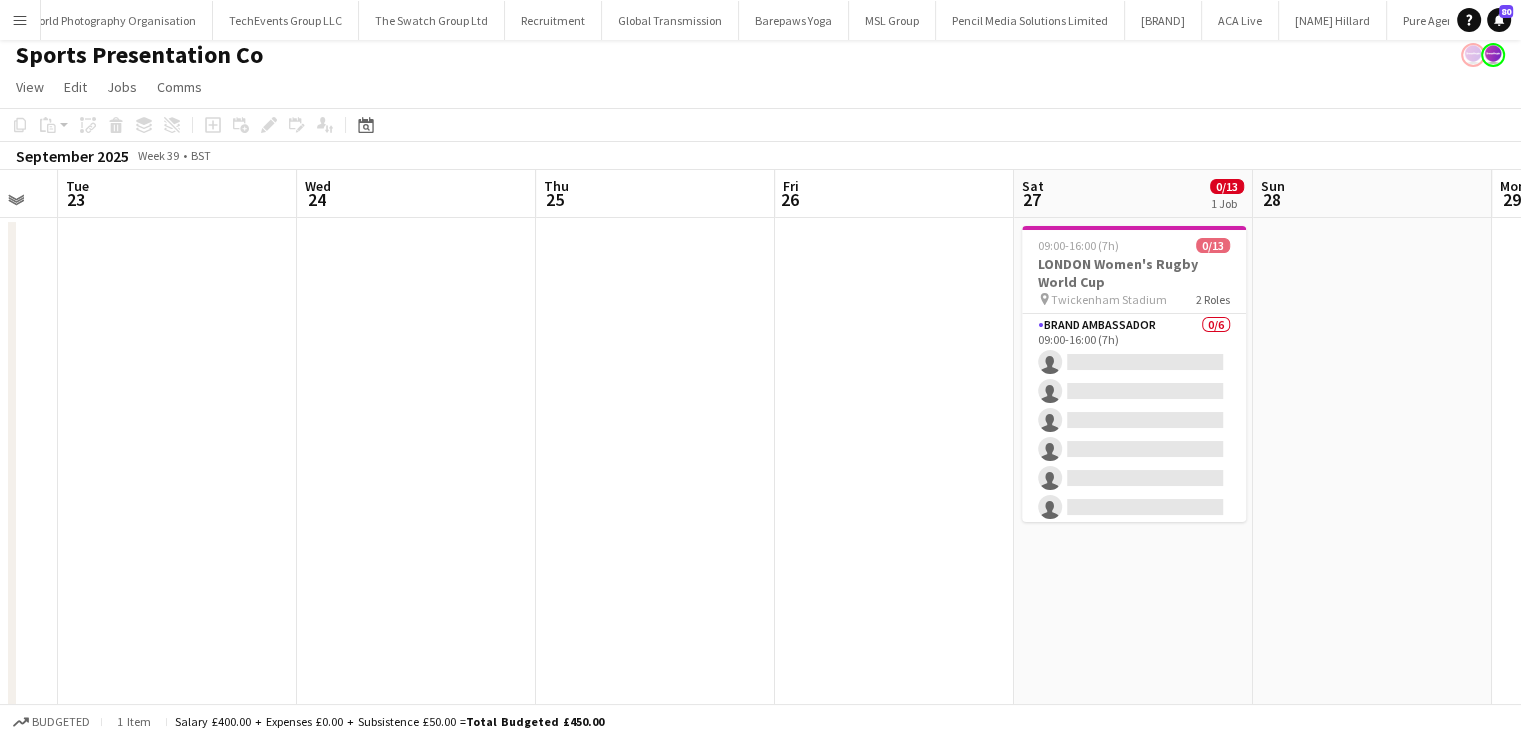 scroll, scrollTop: 0, scrollLeft: 824, axis: horizontal 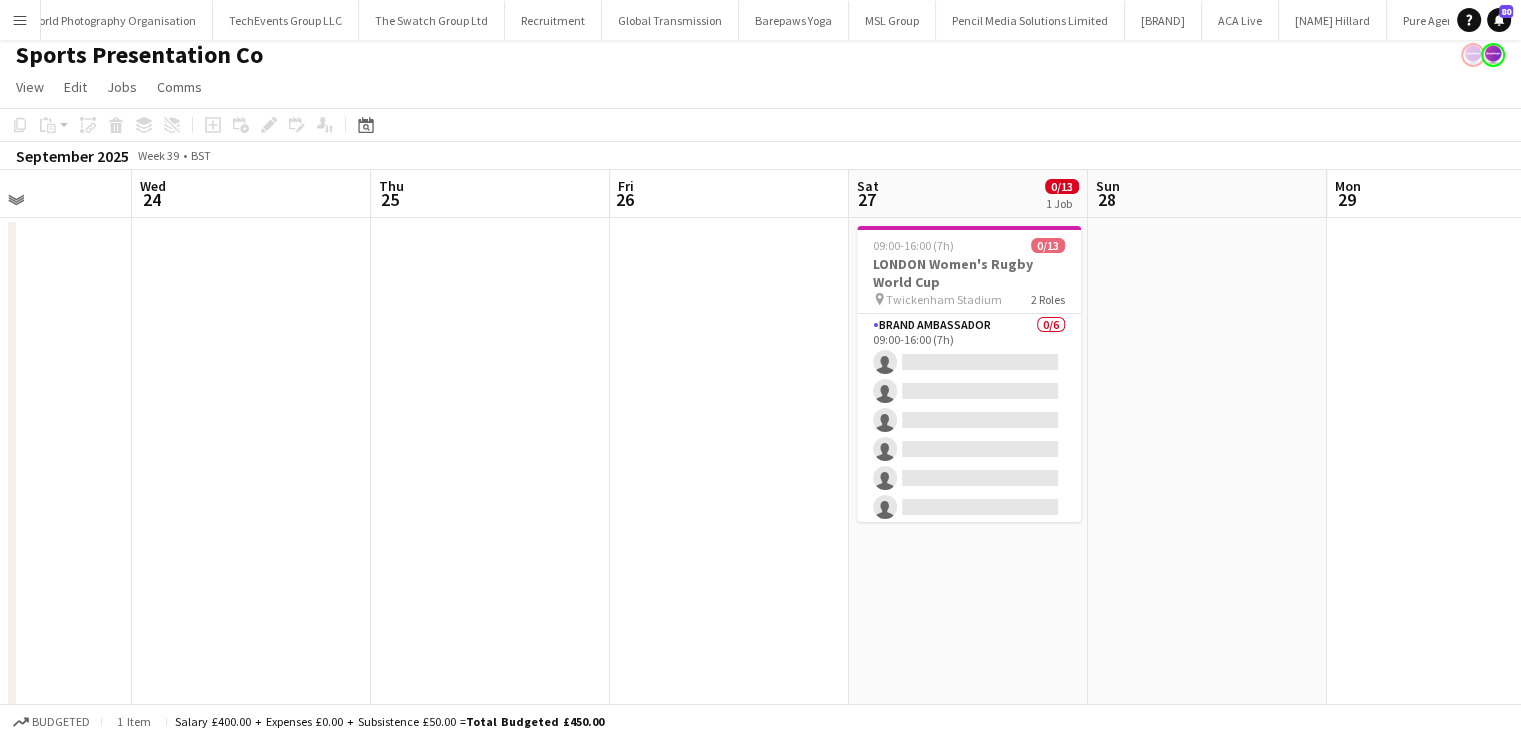 drag, startPoint x: 872, startPoint y: 474, endPoint x: 404, endPoint y: 464, distance: 468.1068 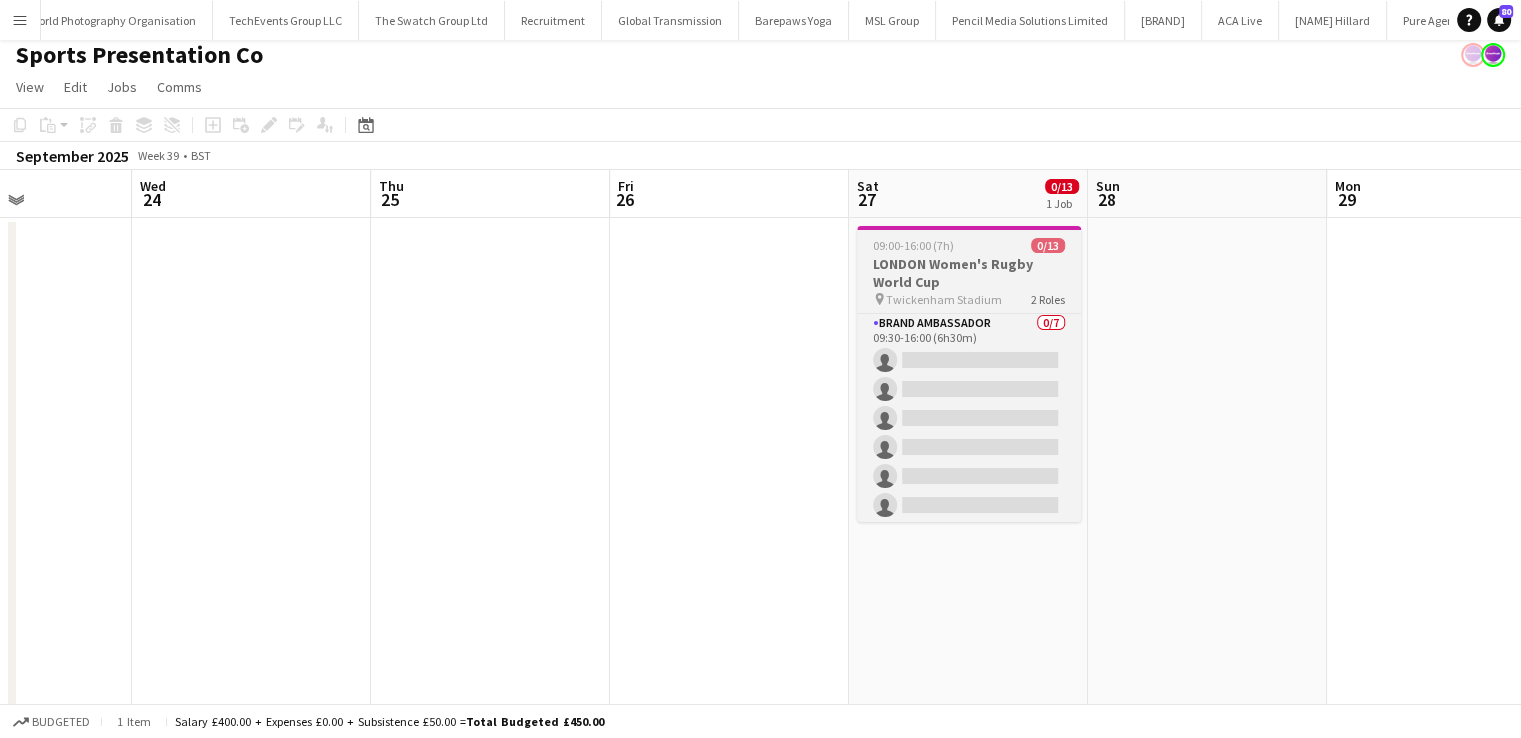 scroll, scrollTop: 247, scrollLeft: 0, axis: vertical 